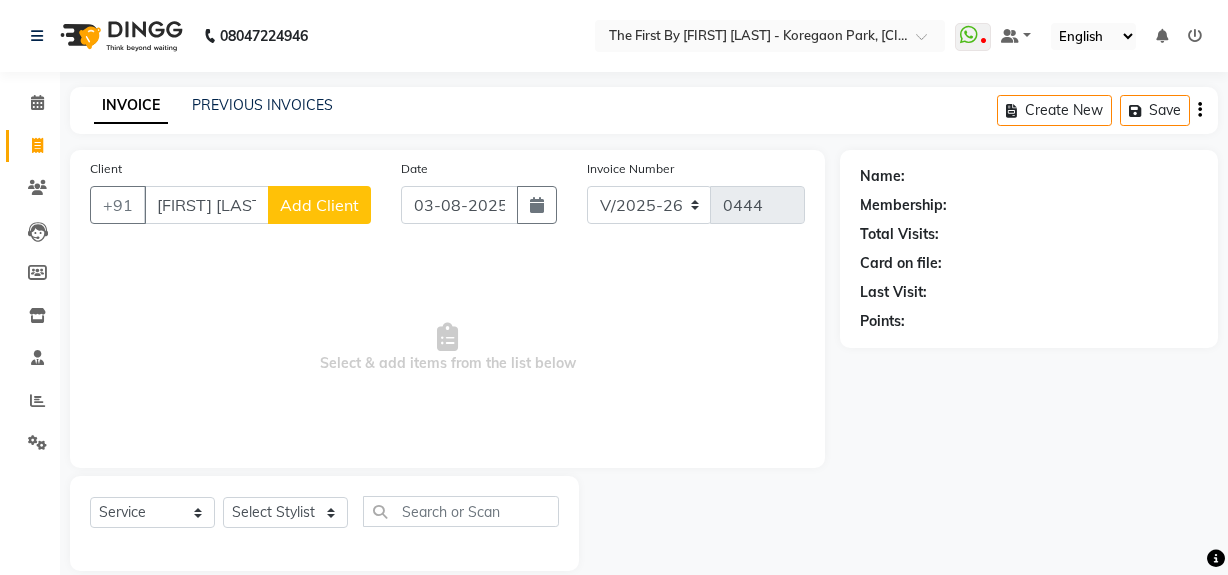 select on "6407" 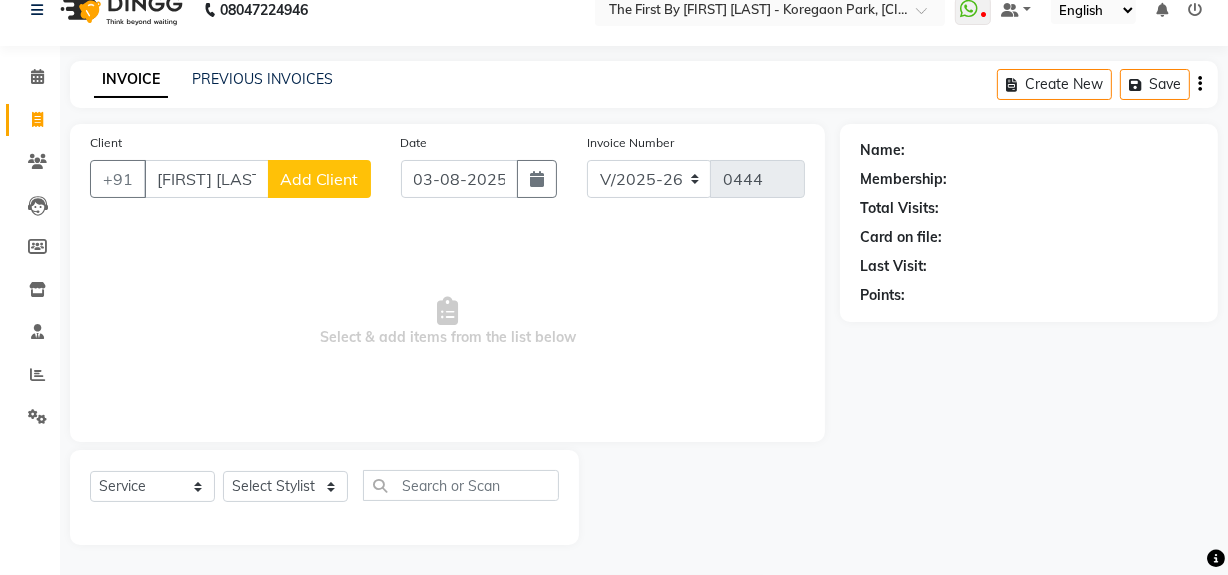 scroll, scrollTop: 0, scrollLeft: 0, axis: both 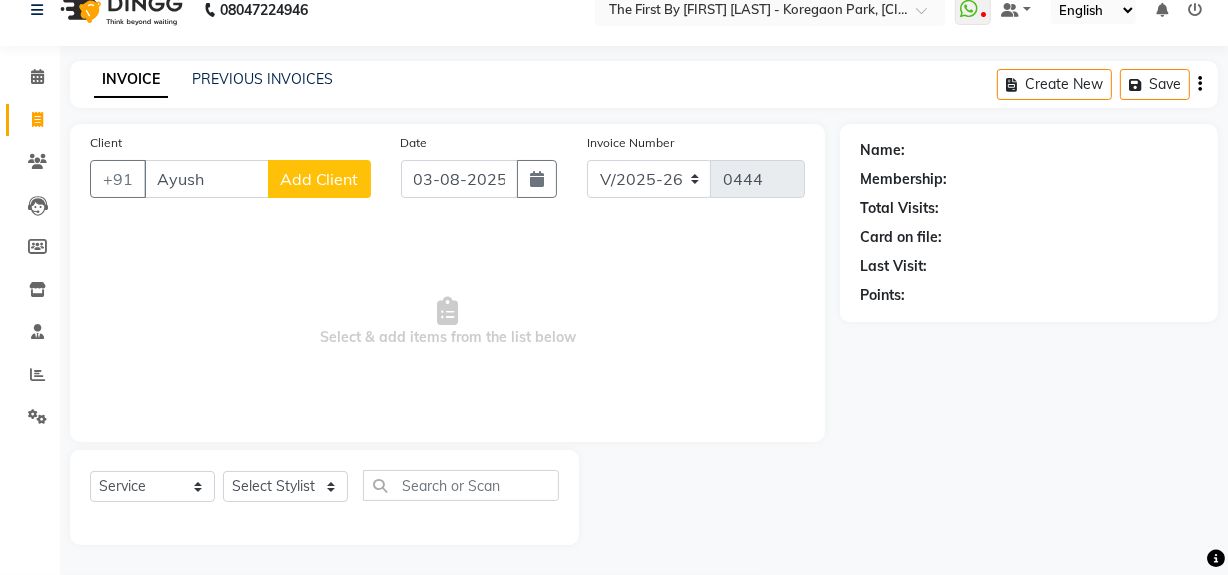 drag, startPoint x: 218, startPoint y: 177, endPoint x: 0, endPoint y: 159, distance: 218.74185 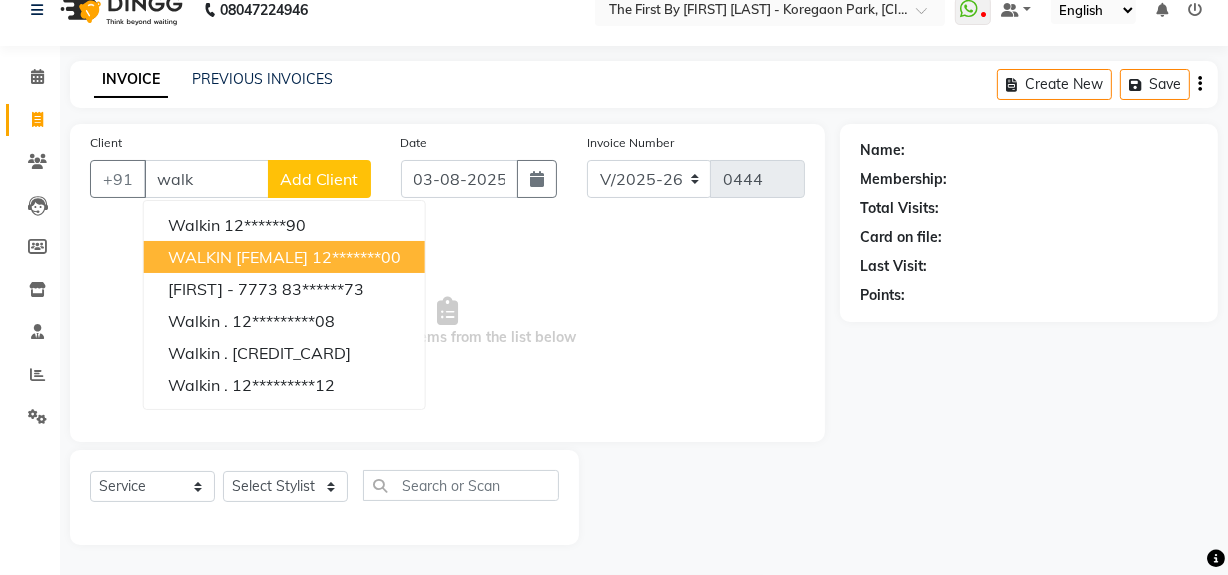 click on "12*******00" at bounding box center [356, 257] 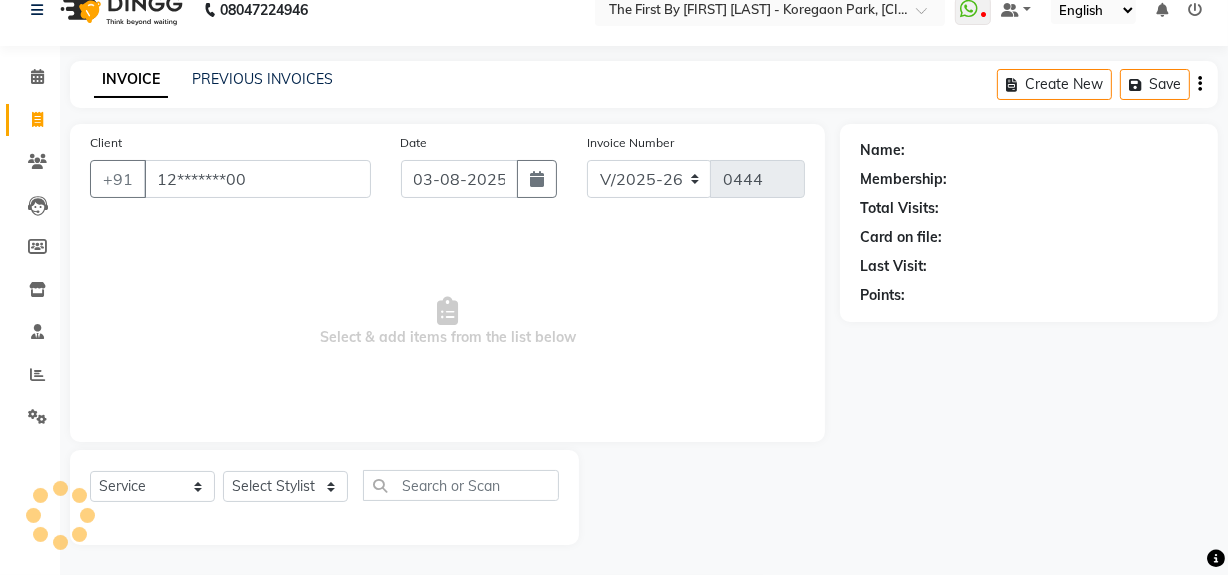 type on "12*******00" 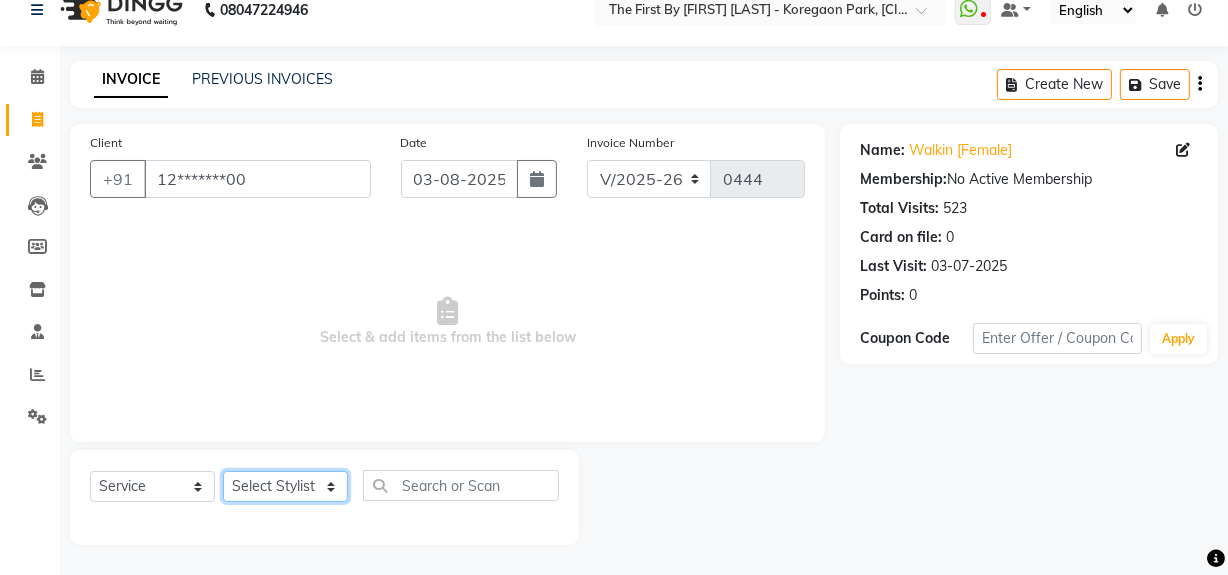 click on "Select Stylist [FIRST] [LAST] Guru Singh HR Admin [LAST] [LAST] [FIRST] [LAST] [FIRST] [LAST] [FIRST] [LAST] [FIRST] [LAST] (Manager)" 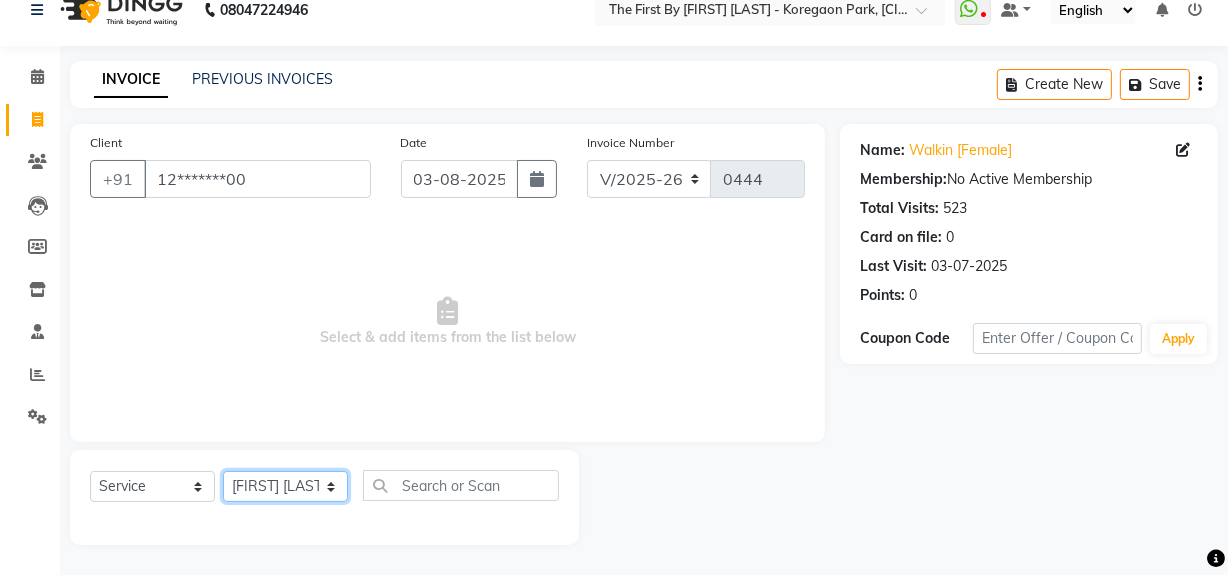 click on "Select Stylist [FIRST] [LAST] Guru Singh HR Admin [LAST] [LAST] [FIRST] [LAST] [FIRST] [LAST] [FIRST] [LAST] [FIRST] [LAST] (Manager)" 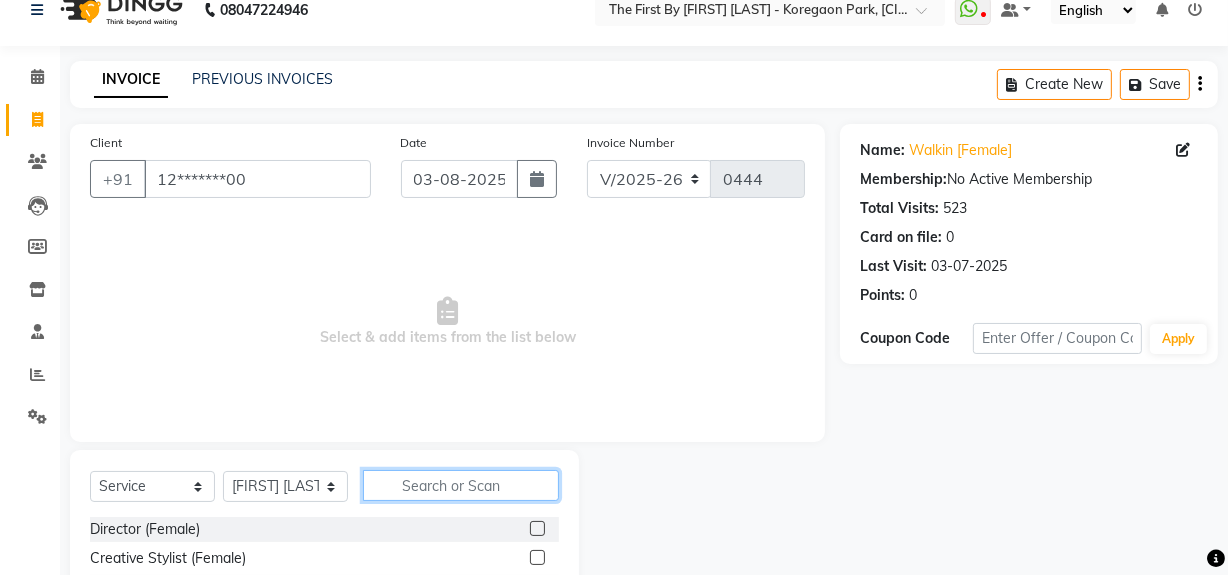 click 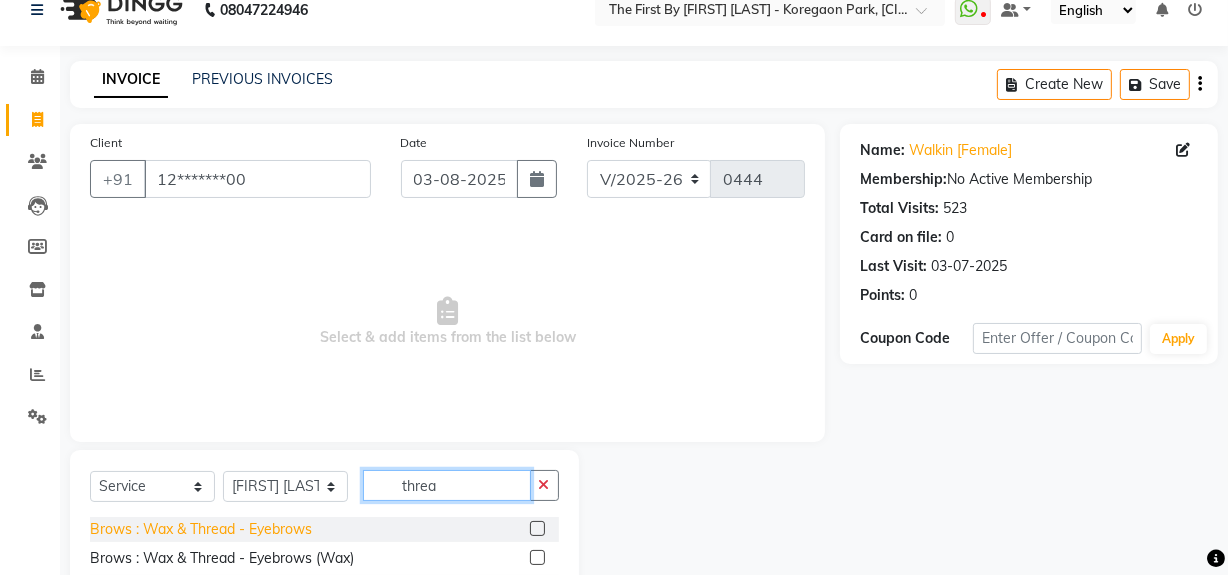 type on "threa" 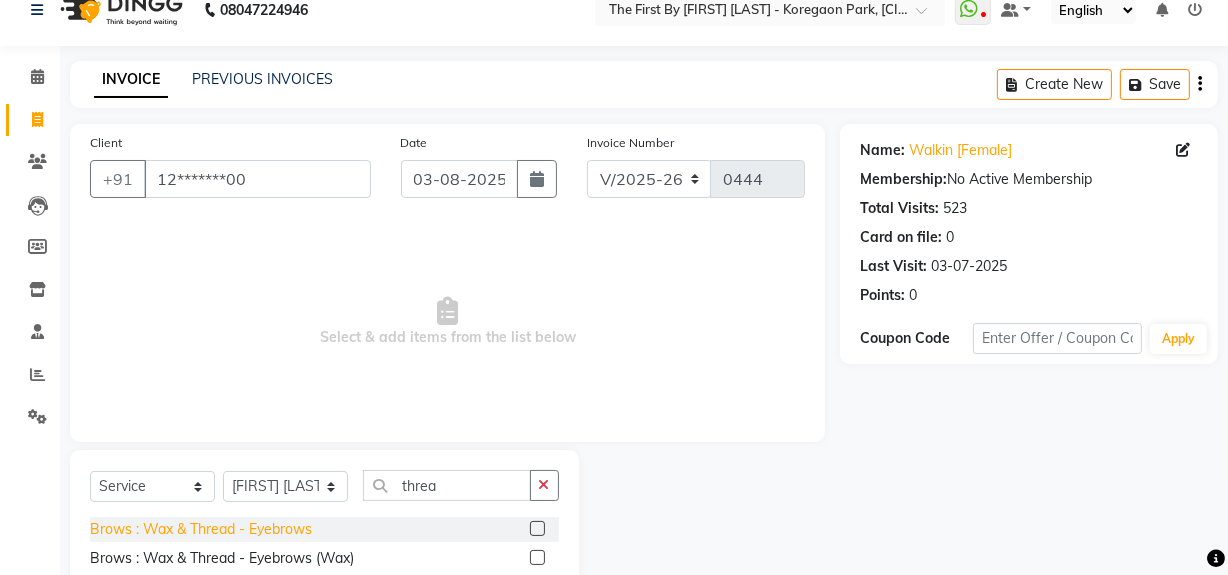 click on "Brows : Wax & Thread - Eyebrows" 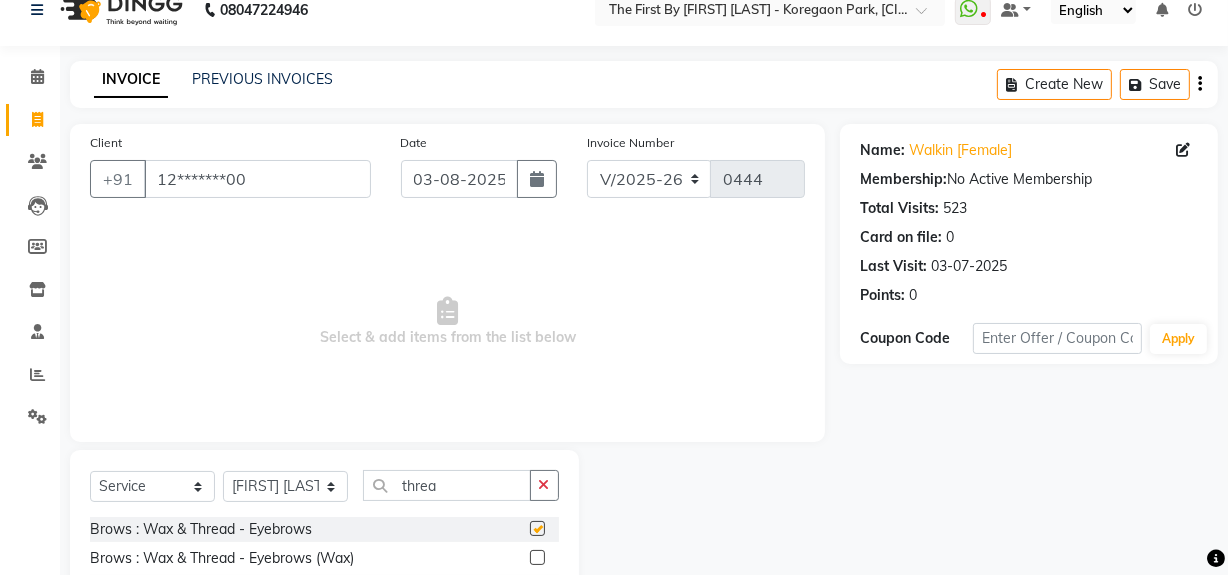 checkbox on "false" 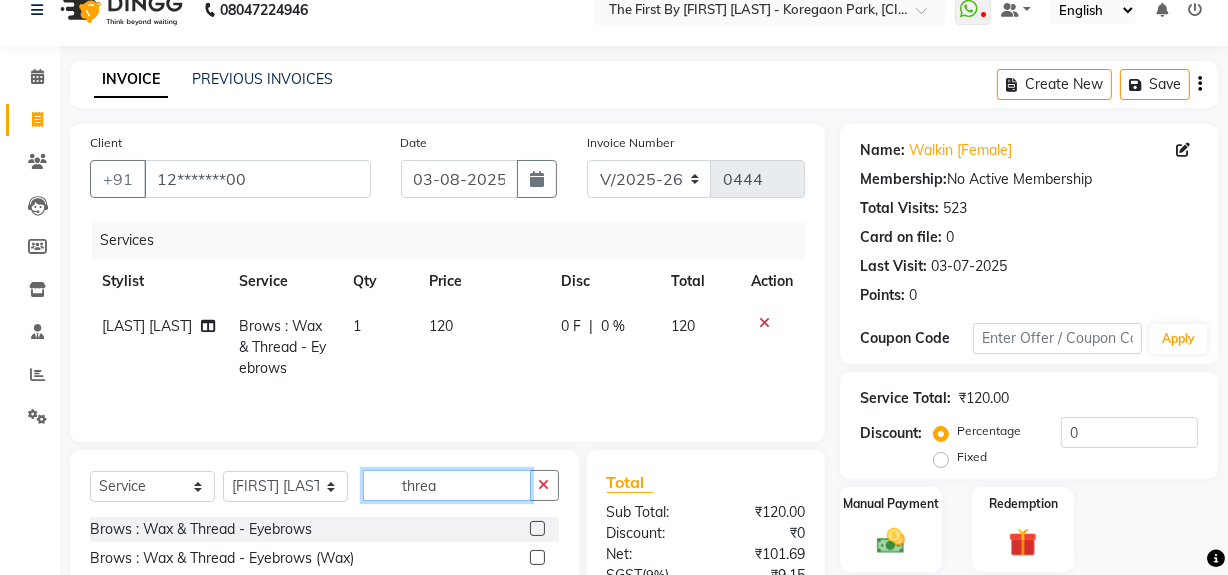 drag, startPoint x: 449, startPoint y: 476, endPoint x: 294, endPoint y: 468, distance: 155.20631 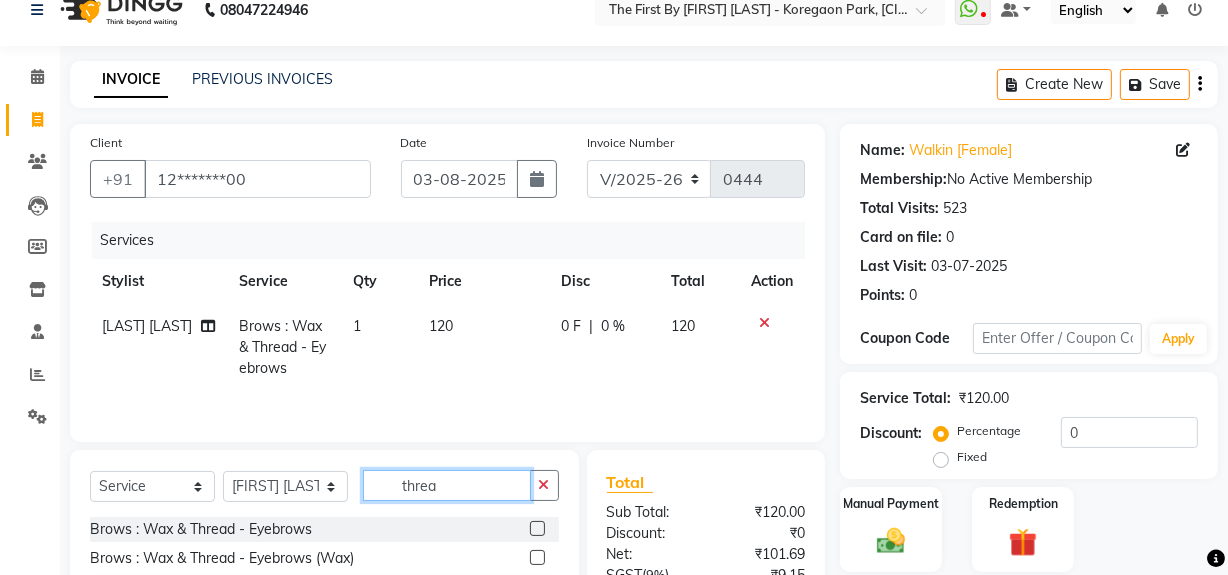 click on "Select Service Product Membership Package Voucher Prepaid Gift Card Select Stylist [FIRST] [LAST] Guru Singh HR Admin [LAST] [LAST] [FIRST] [LAST] [FIRST] [LAST] [FIRST] [LAST] [FIRST] [LAST] (Manager) threa Brows : Wax & Thread - Eyebrows Brows : Wax & Thread - Eyebrows (Wax) Brows : Wax & Thread - Upper Lips Brows : Wax & Thread - Upper Lips (Wax) Brows : Wax & Thread - Lower Lips- Thread Brows : Wax & Thread - Lower Lips- Wax Brows : Wax & Thread - Forehead ( Thread) Brows : Wax & Thread - Forehead ( Wax) Brows : Wax & Thread - Chin (Thread) Brows : Wax & Thread - Chin (Wax) Brows : Wax & Thread - Side Locks (Thread) Brows : Wax & Thread - Side Locks (Wax) Brows : Wax & Thread - Nose (Wax) Brows : Wax & Thread - Nose (Thread) Brows : Wax & Thread - Full Face (Thread) Brows : Wax & Thread - Full Face (Wax) Brows : Wax & Thread - Chick Brows : Wax & Thread - H.Neck (Wax) Brows : Wax & Thread - Neck (Thread)" 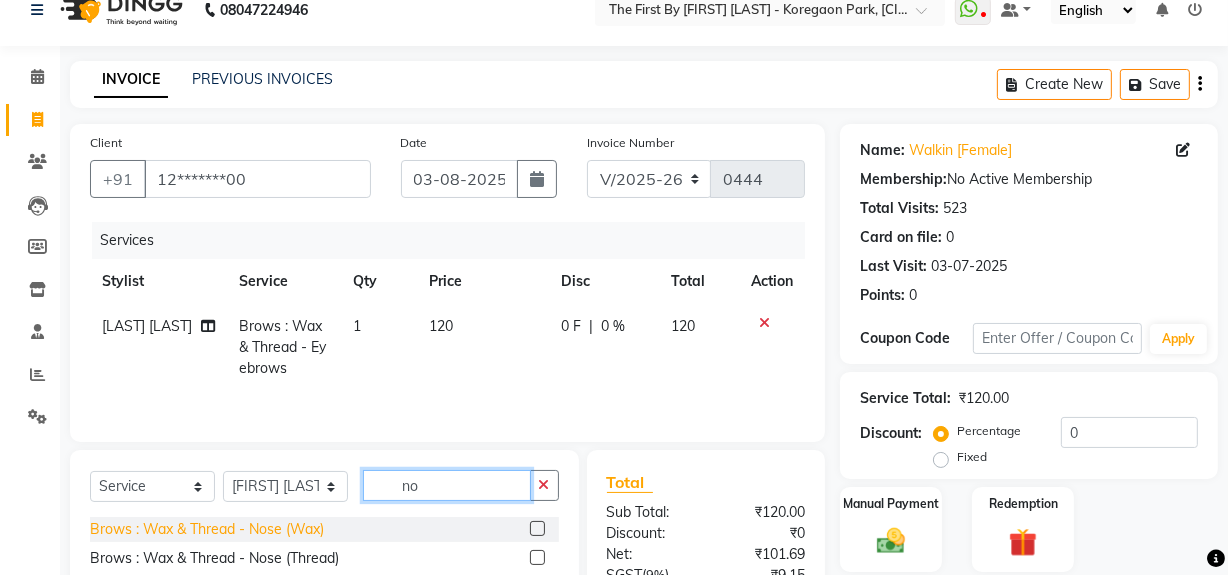 type on "no" 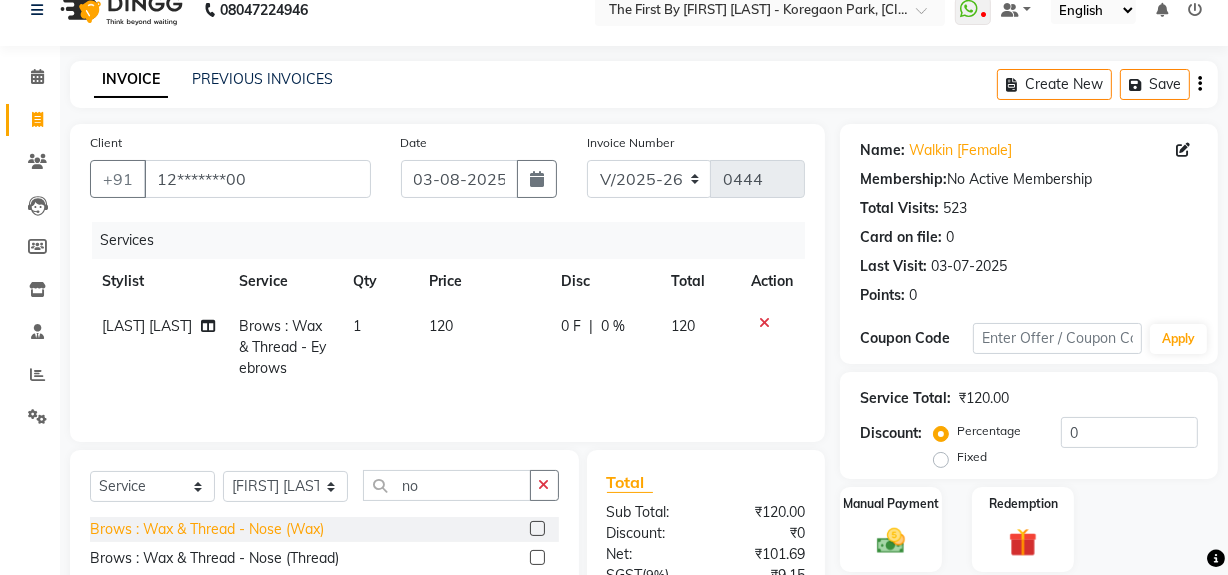 click on "Brows : Wax & Thread - Nose (Wax)" 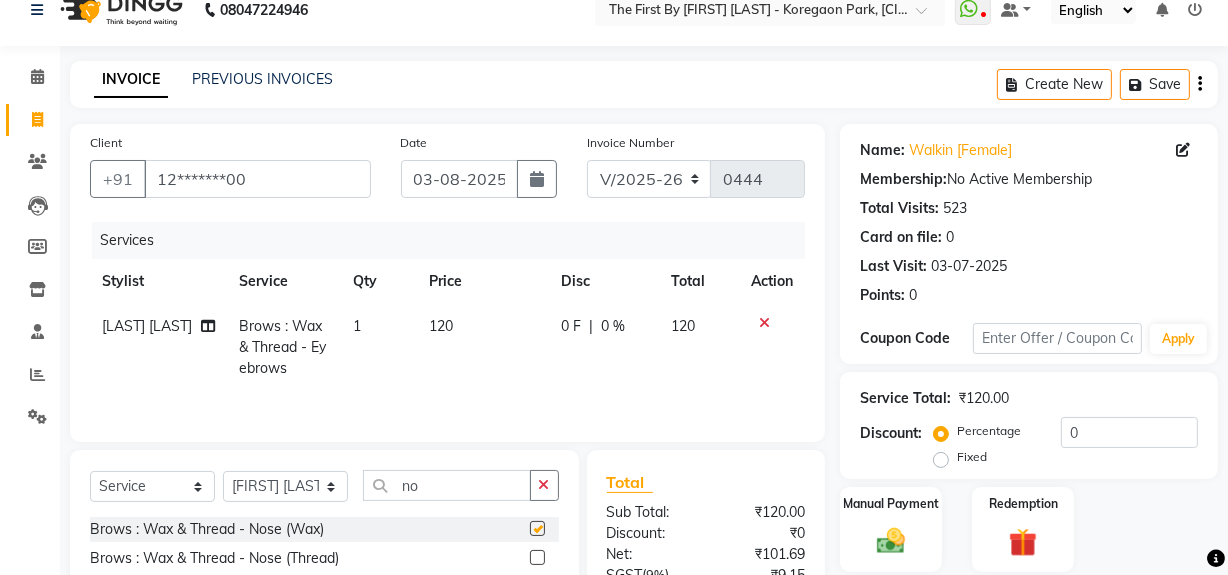 checkbox on "false" 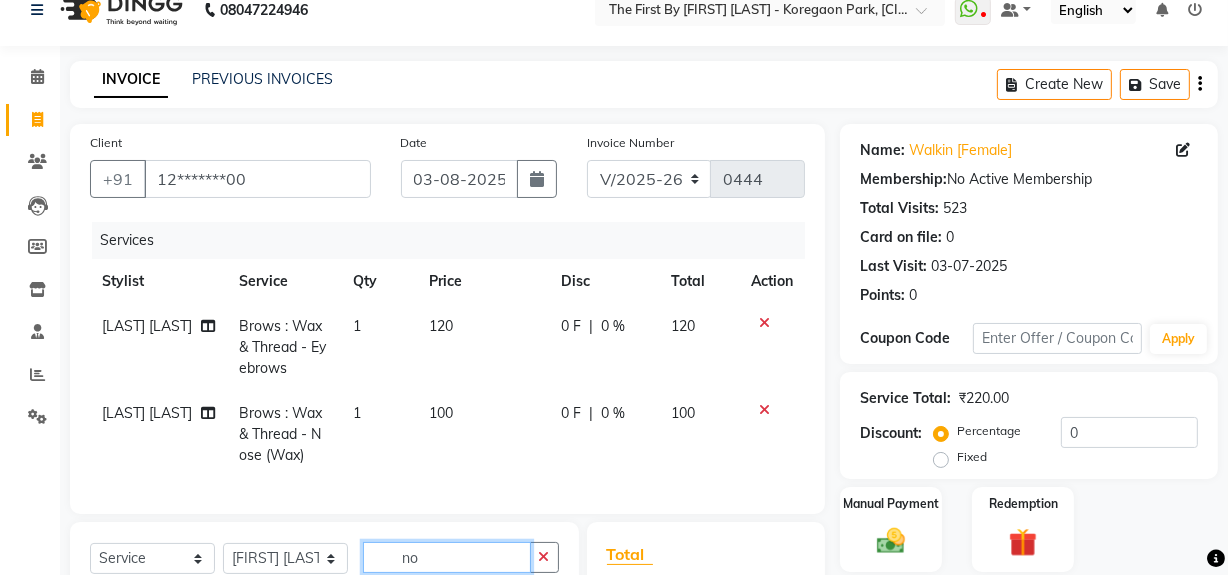 click on "Select Service Product Membership Package Voucher Prepaid Gift Card Select Stylist [FIRST] [LAST] Guru Singh HR Admin [LAST] [LAST] [FIRST] [LAST] [FIRST] [LAST] [FIRST] [LAST] [FIRST] [LAST] (Manager) no Brows : Wax & Thread - Nose (Wax) Brows : Wax & Thread - Nose (Thread)" 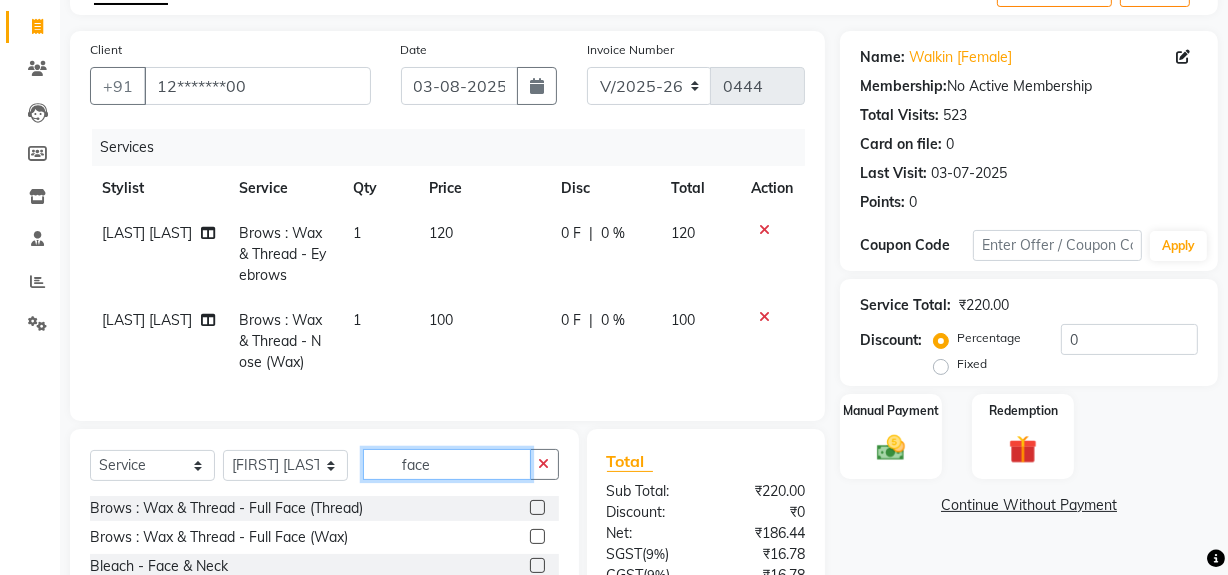 type on "face" 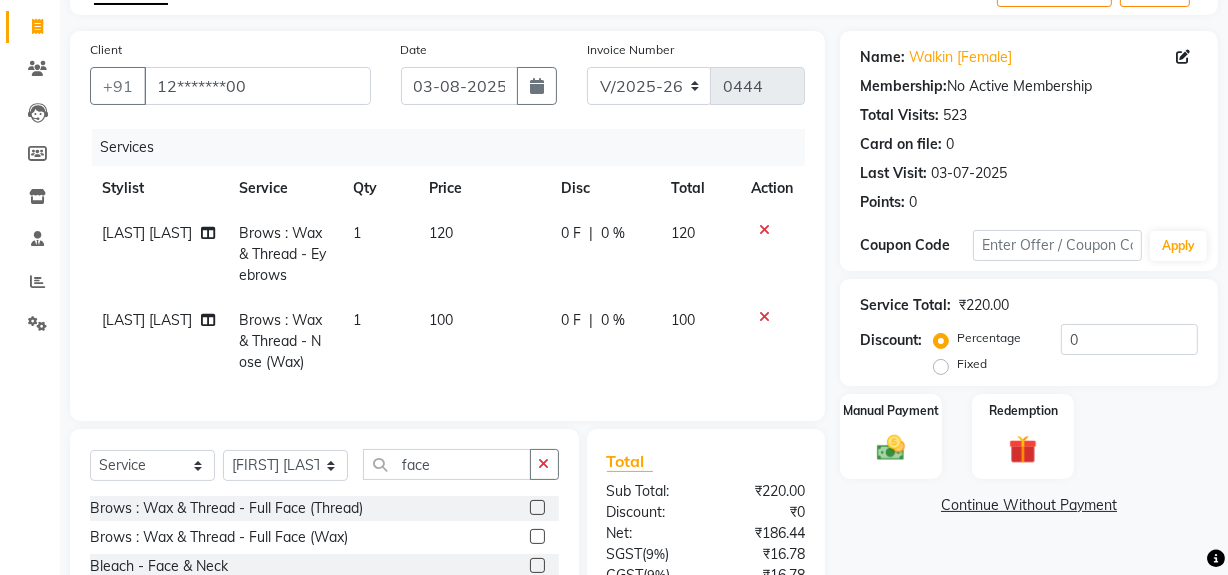 click on "Brows : Wax & Thread - Full Face (Wax)" 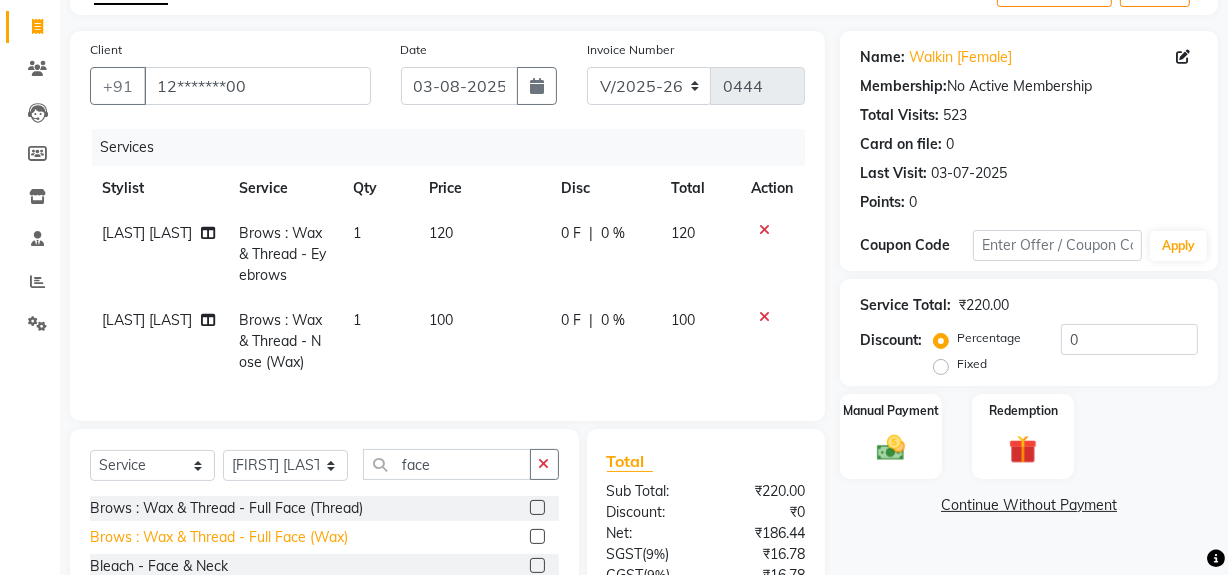 click on "Brows : Wax & Thread - Full Face (Wax)" 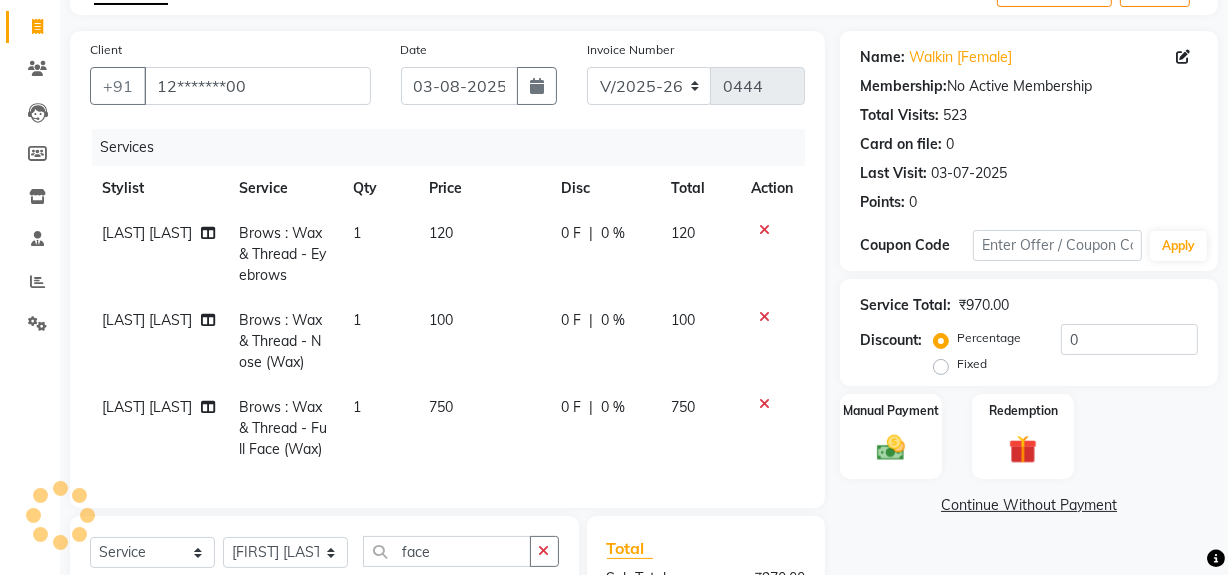 checkbox on "false" 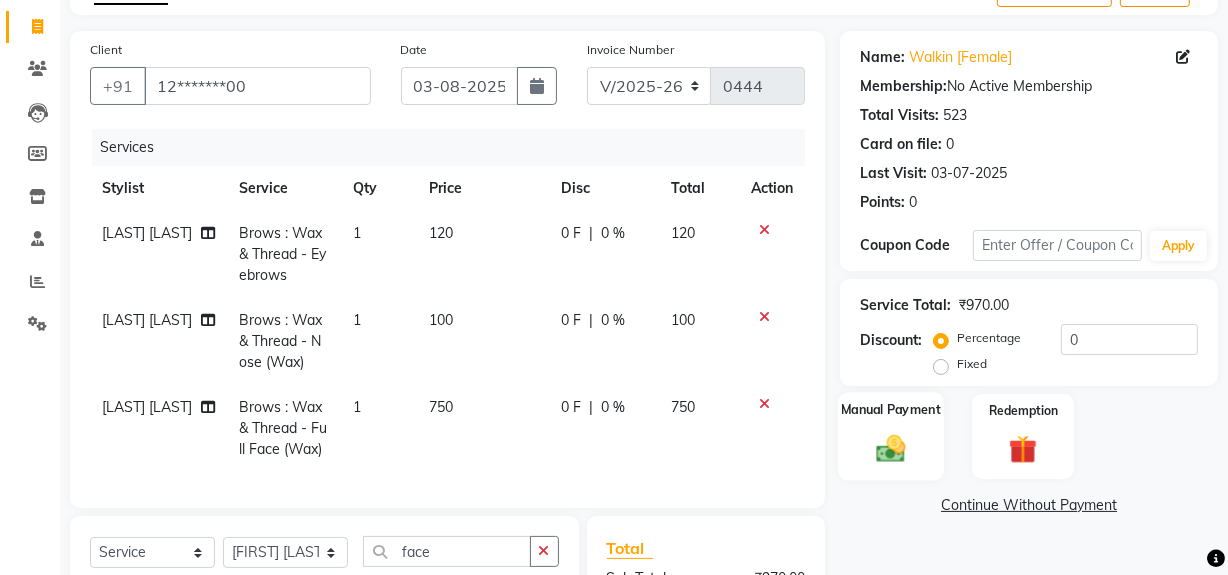 click 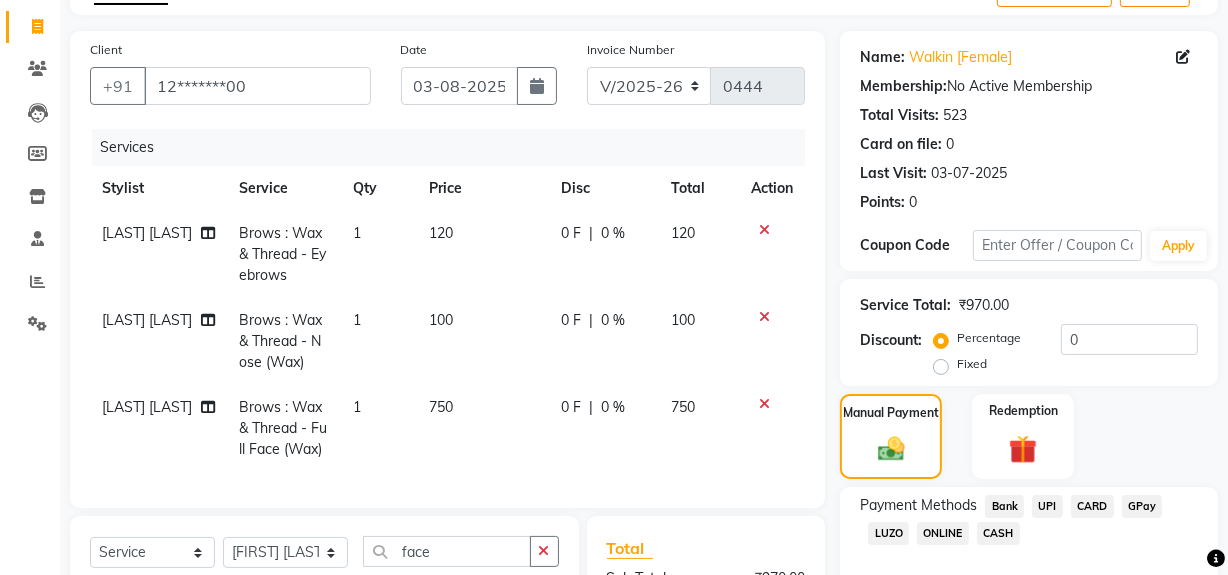click on "UPI" 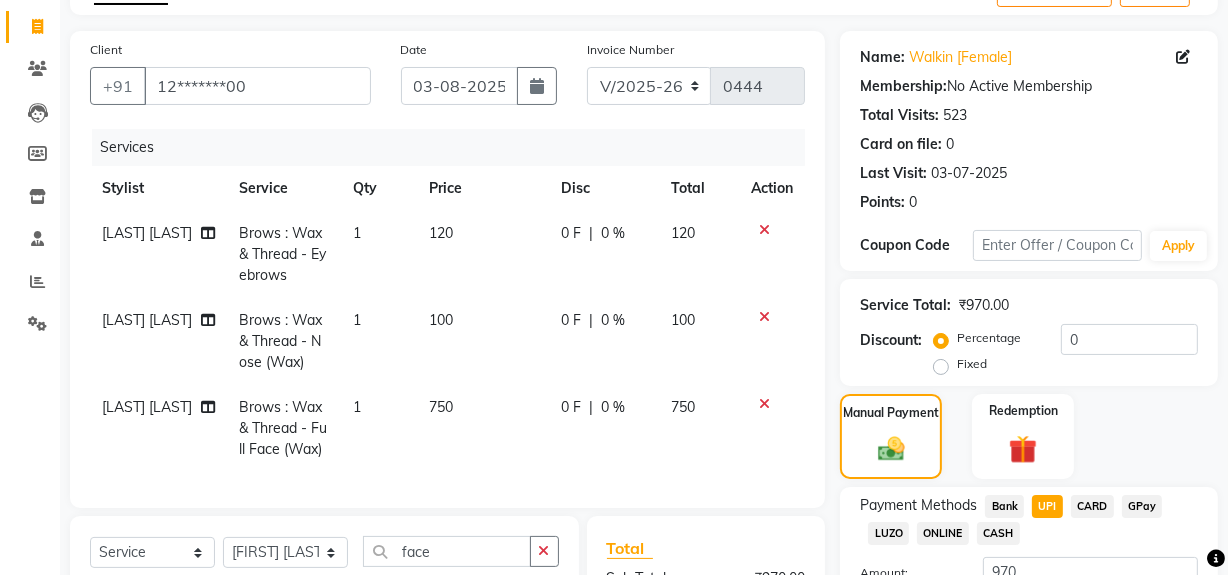 scroll, scrollTop: 398, scrollLeft: 0, axis: vertical 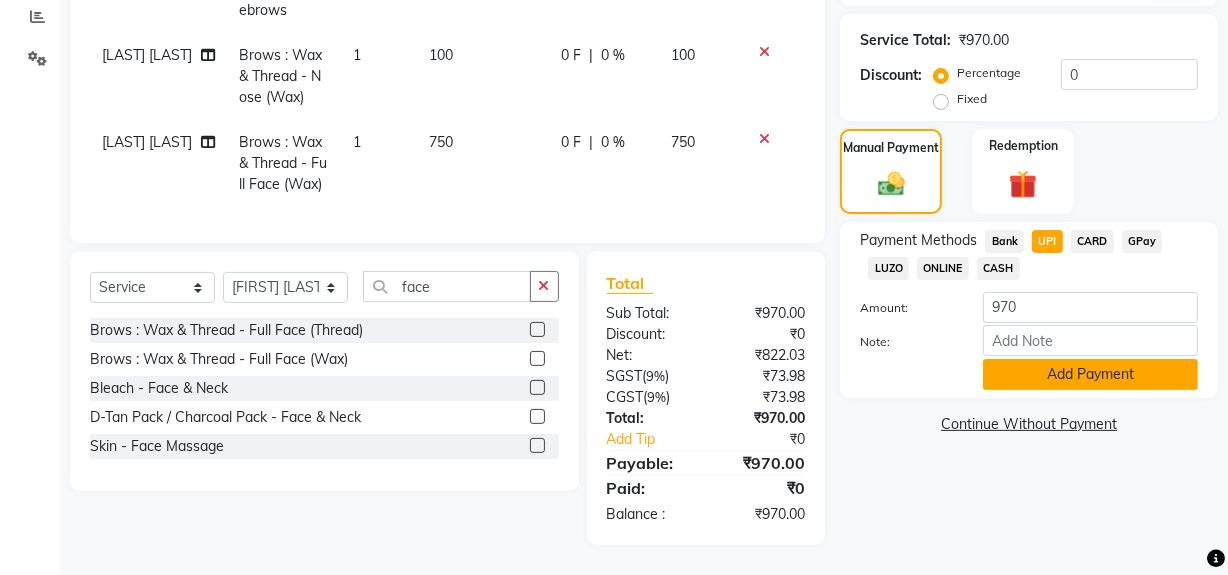 click on "Add Payment" 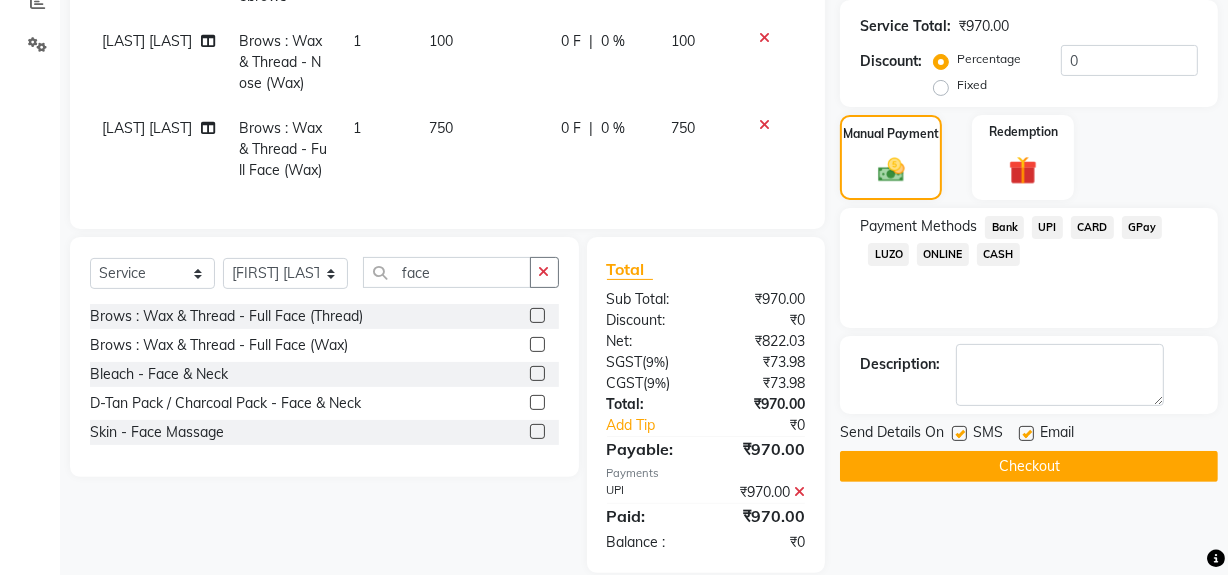 scroll, scrollTop: 440, scrollLeft: 0, axis: vertical 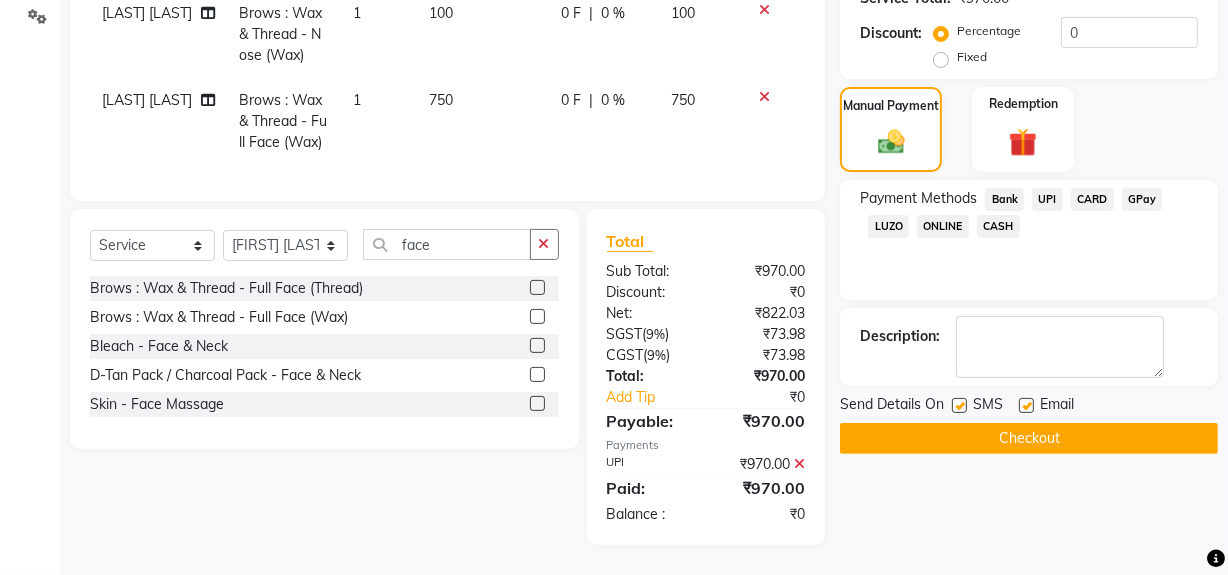click on "Checkout" 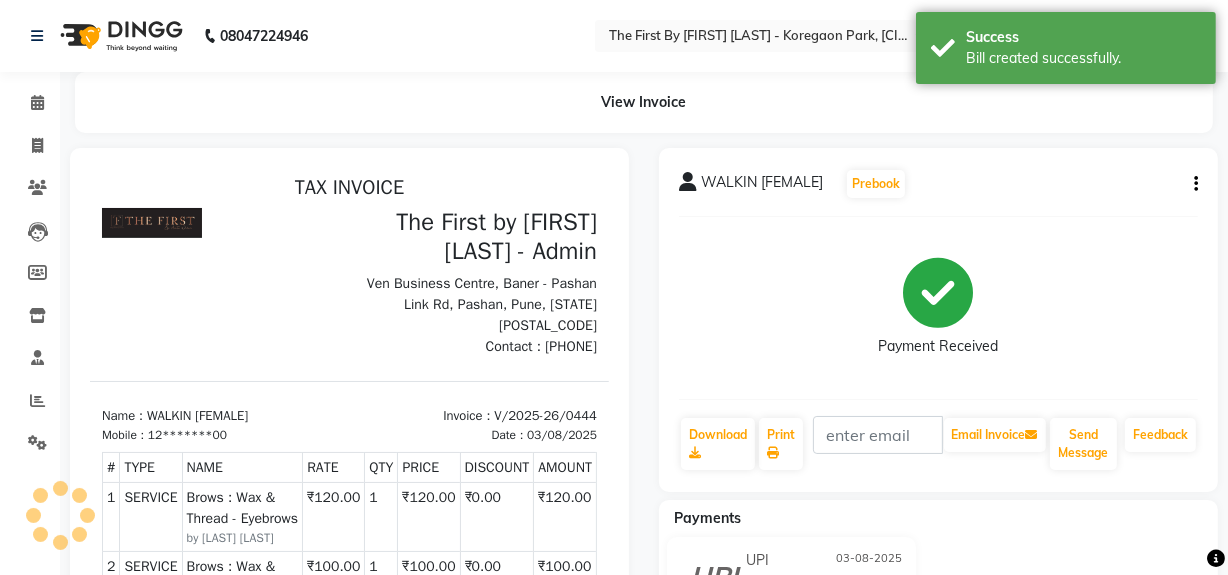 scroll, scrollTop: 0, scrollLeft: 0, axis: both 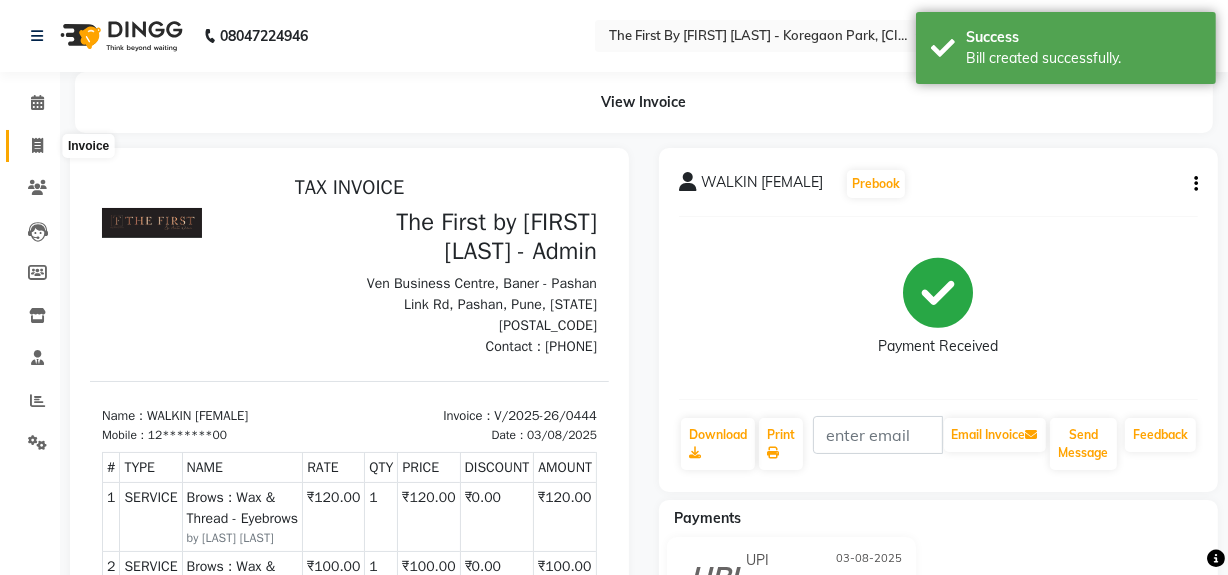 click 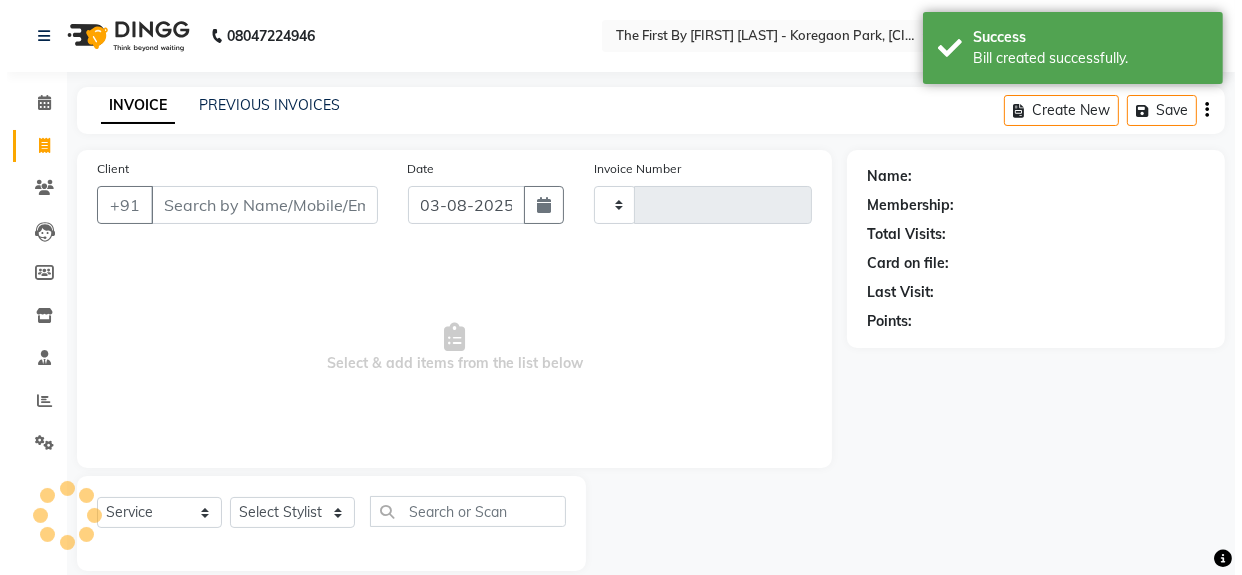 scroll, scrollTop: 26, scrollLeft: 0, axis: vertical 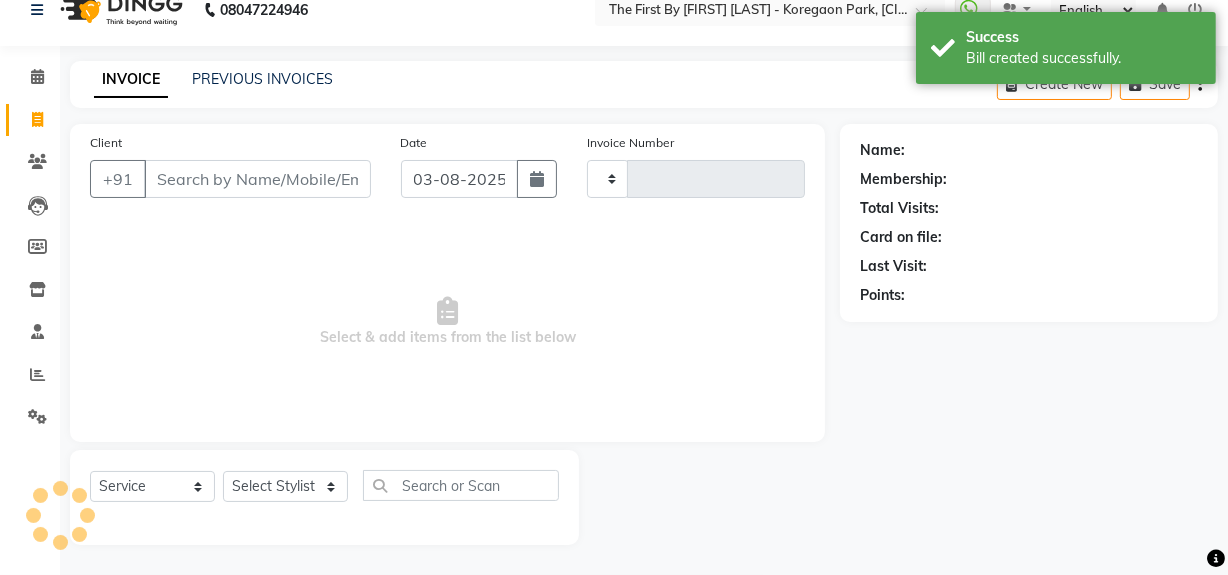 type on "0445" 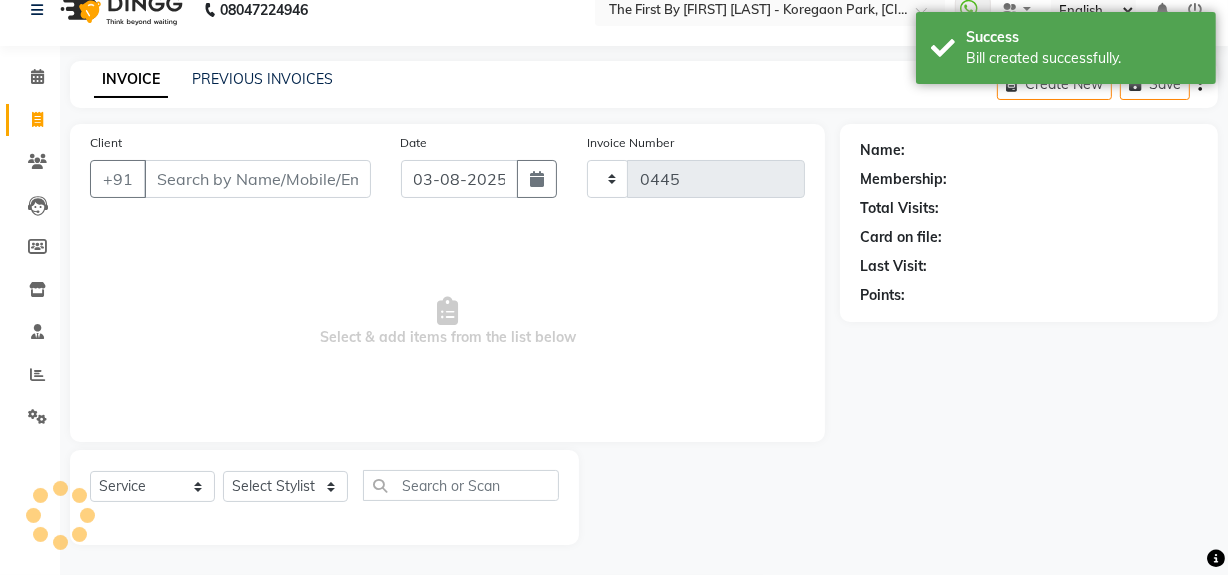 select on "6407" 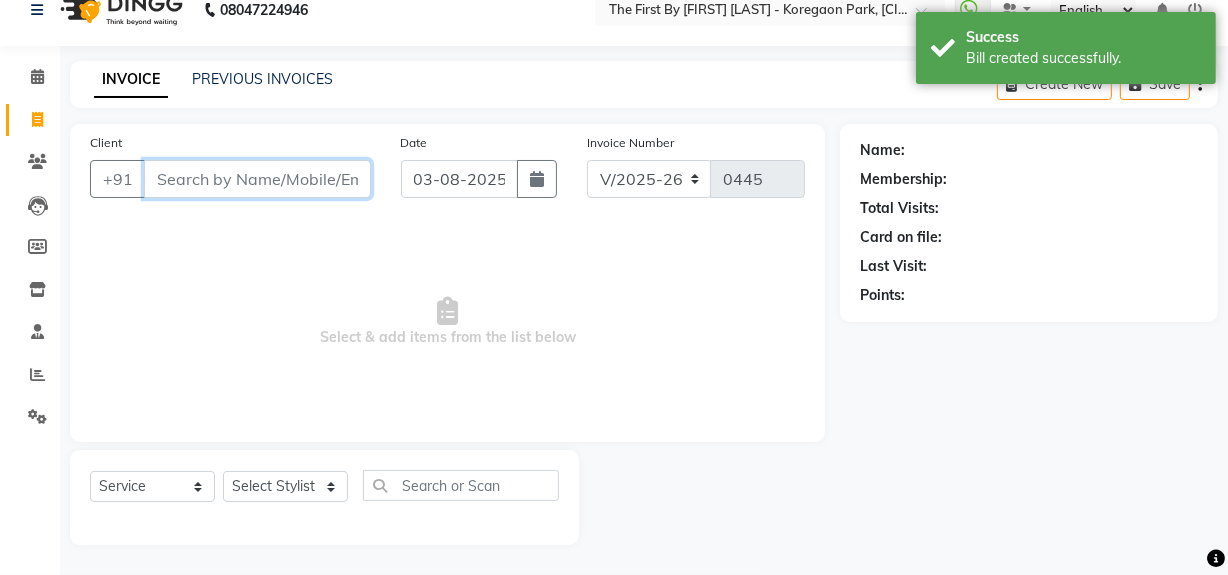 paste on "[PHONE]" 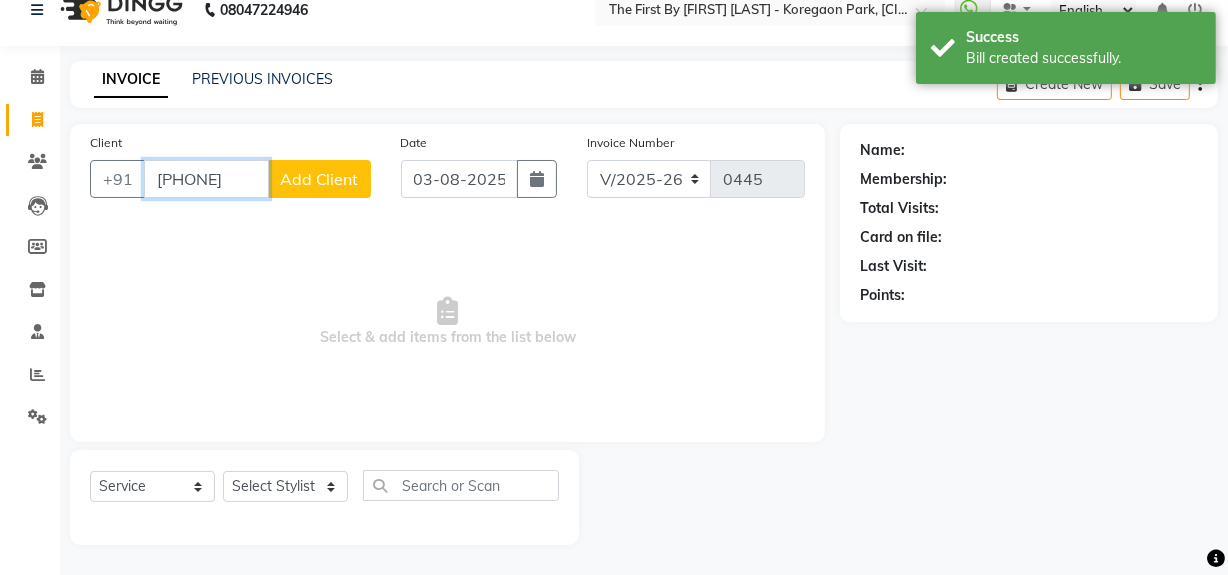 type on "[PHONE]" 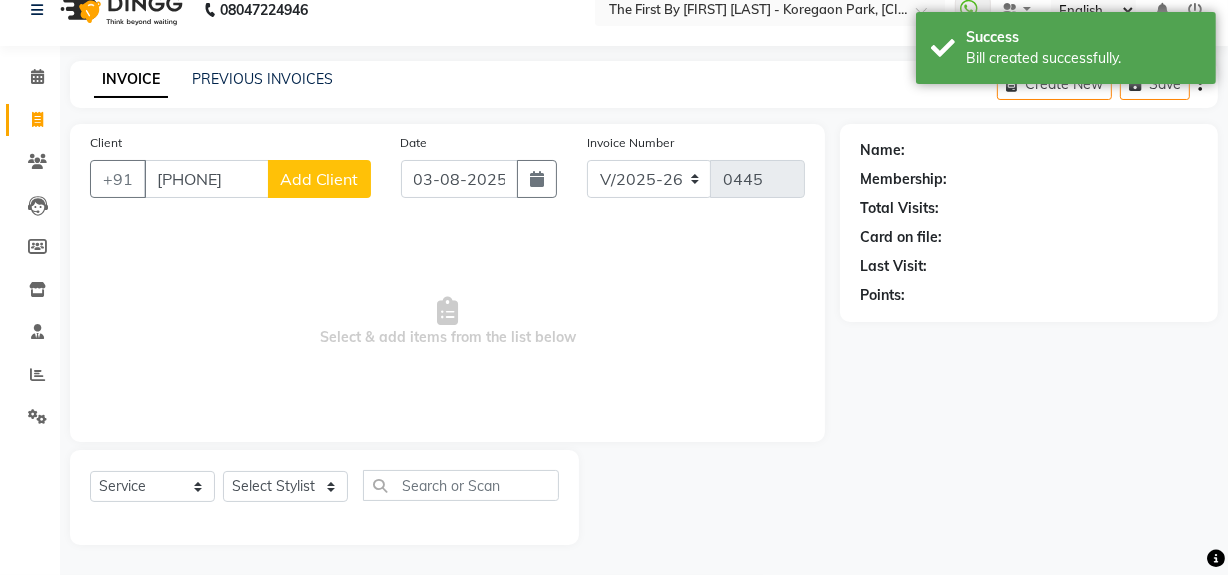 click on "Add Client" 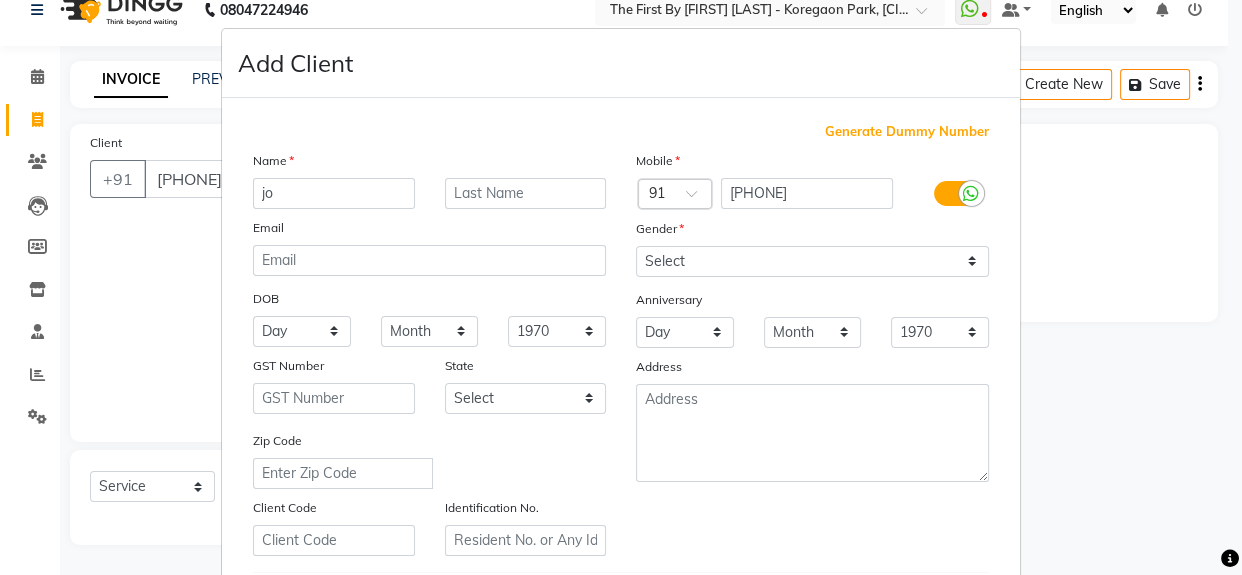 type on "j" 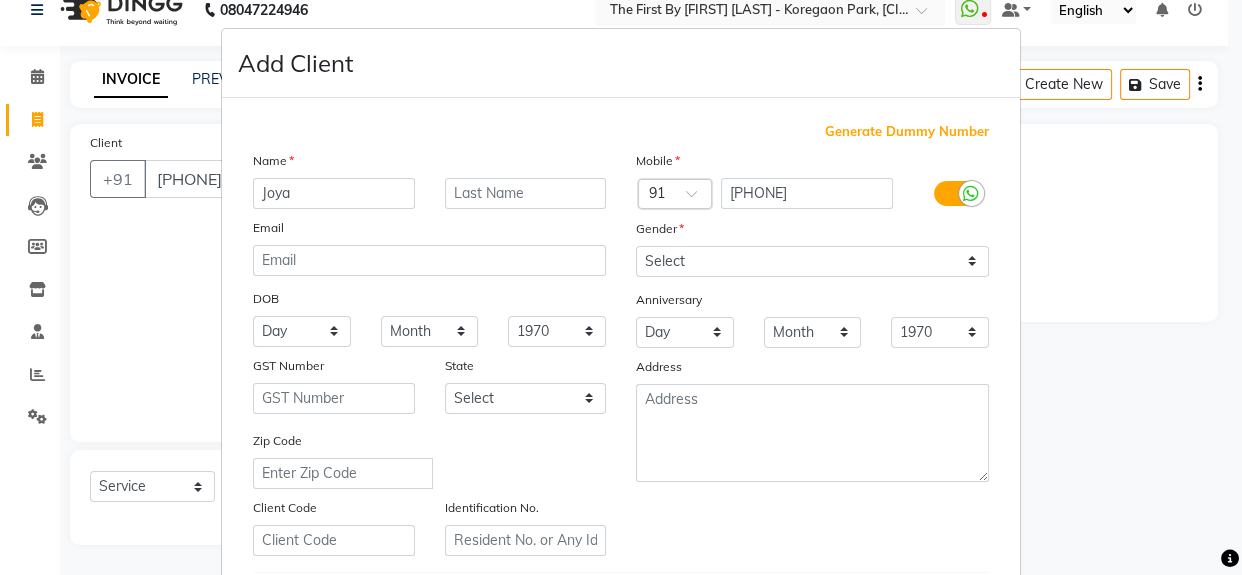 type on "Joya" 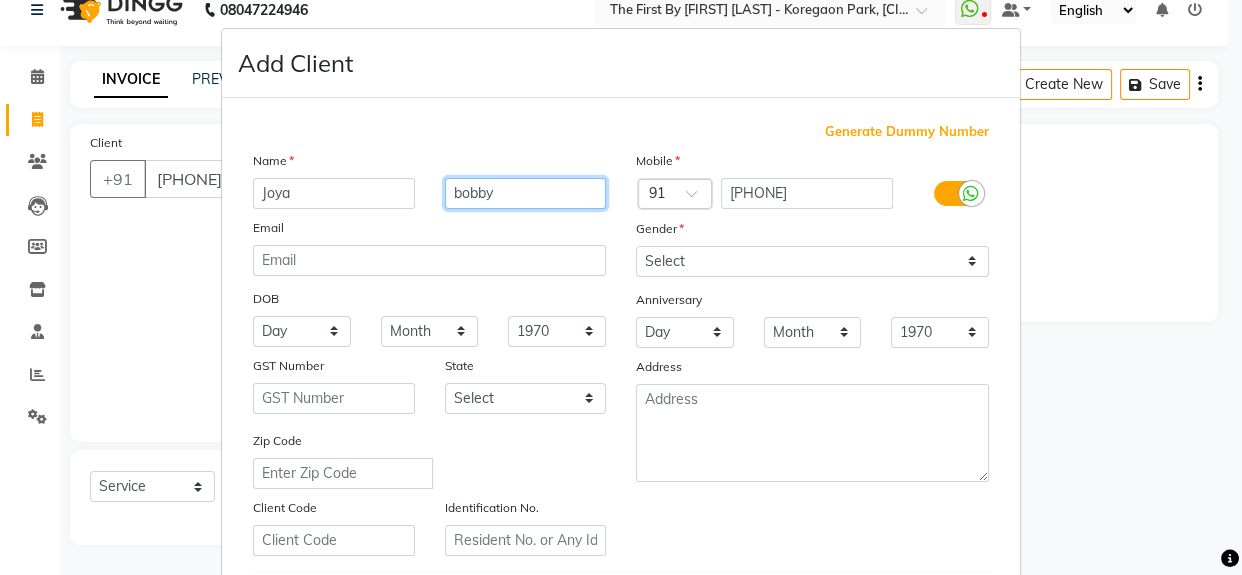 type on "bobby" 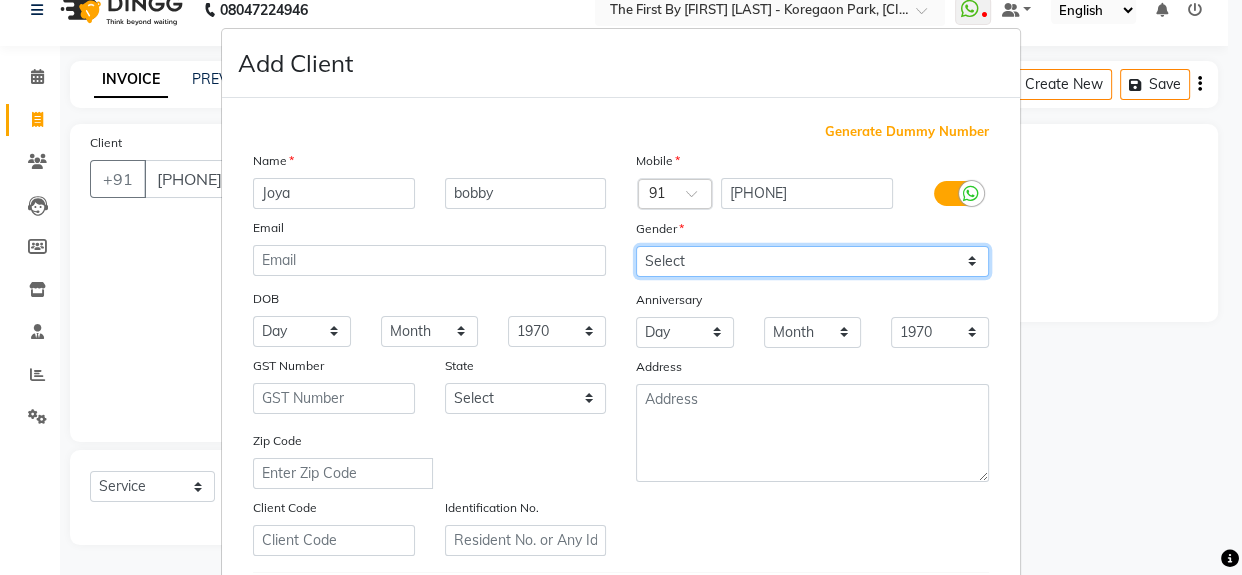 click on "Select Male Female Other Prefer Not To Say" at bounding box center [812, 261] 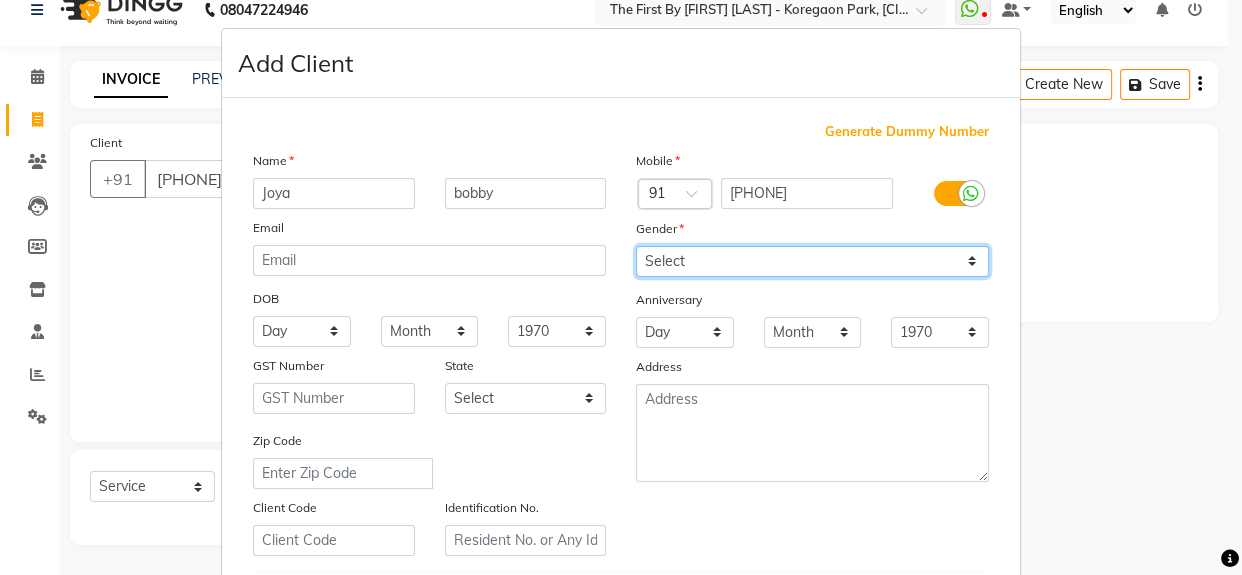 select on "female" 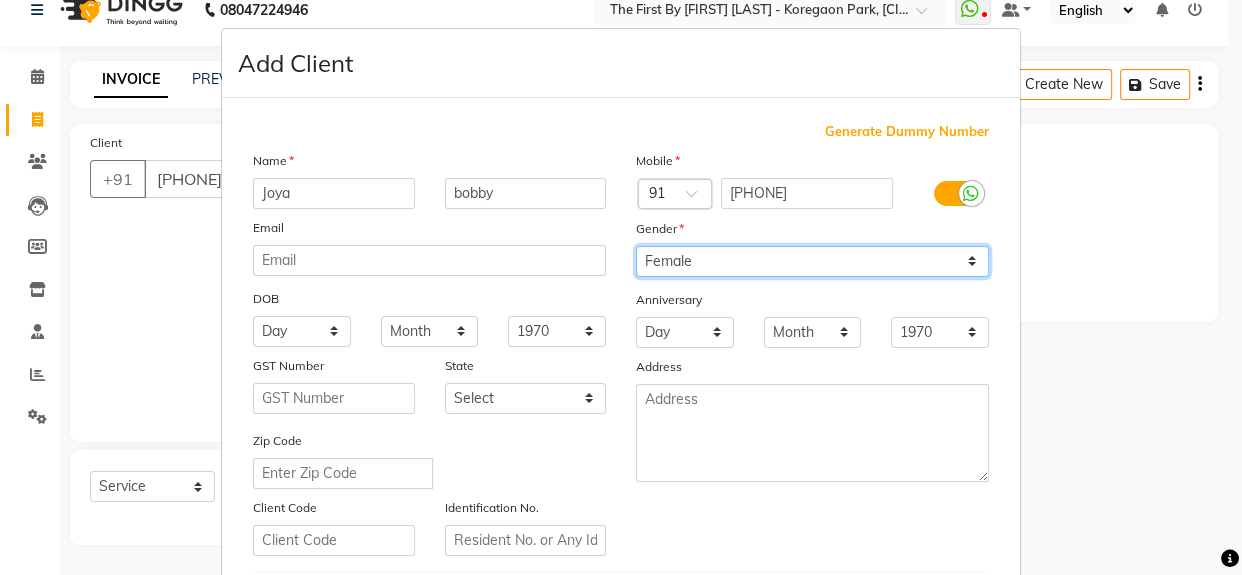 click on "Select Male Female Other Prefer Not To Say" at bounding box center (812, 261) 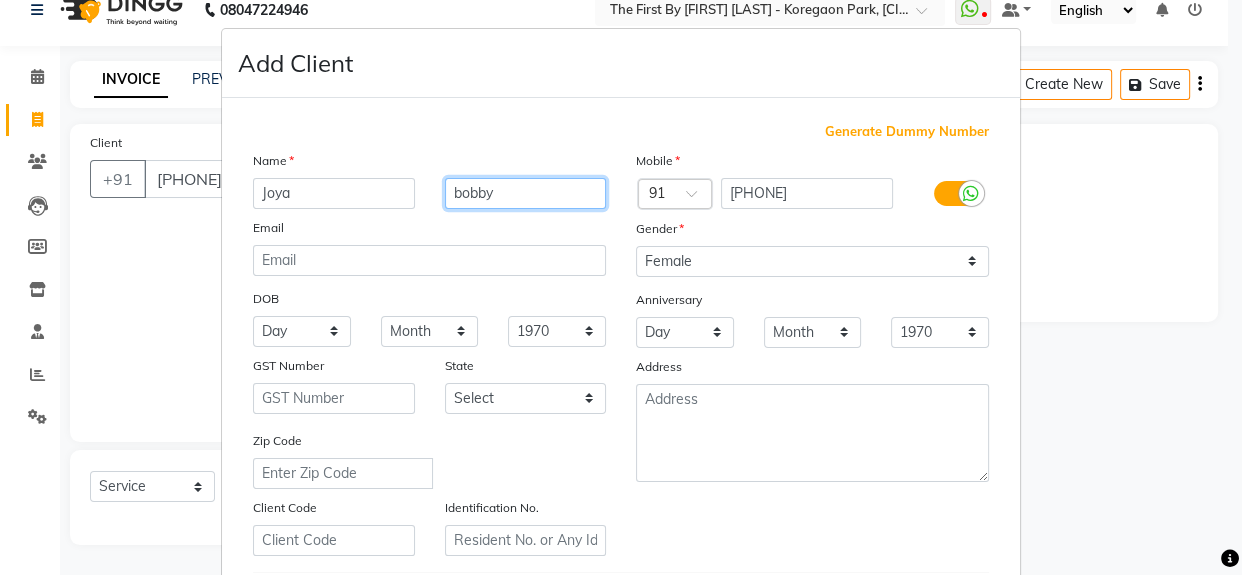 drag, startPoint x: 540, startPoint y: 200, endPoint x: 72, endPoint y: -45, distance: 528.2509 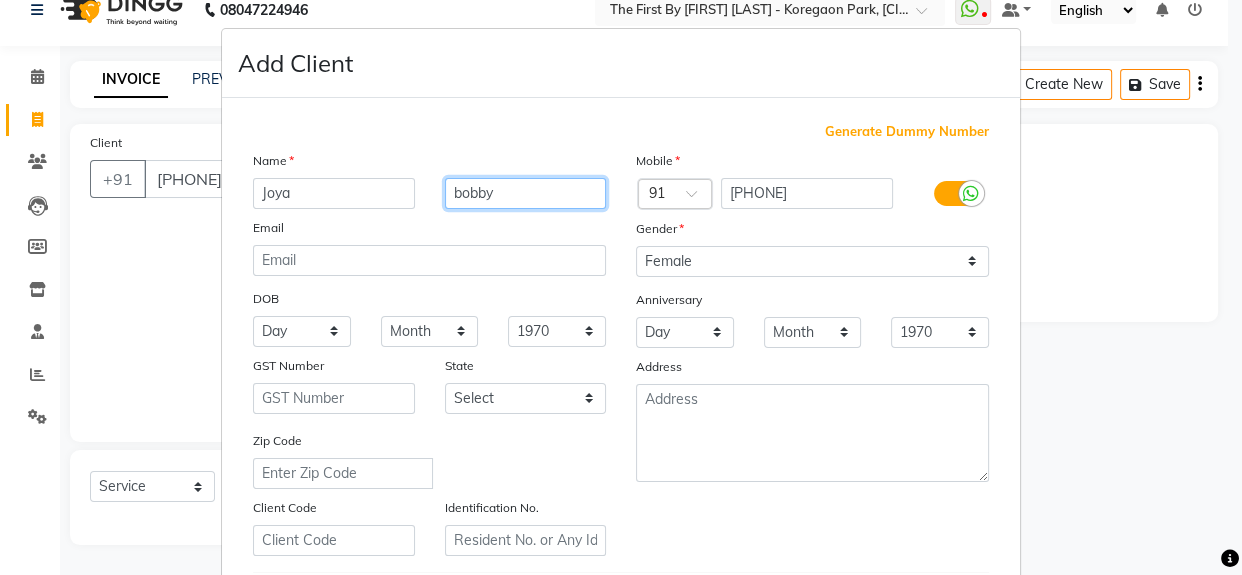 click on "[PHONE] Select Location × The First By [FIRST] [LAST] - Koregaon Park, [CITY] WhatsApp Status ✕ Status: Disconnected Most Recent Message: 09-12-2024 05:22 PM Recent Service Activity: 11-12-2024 12:20 PM [PHONE]Whatsapp Settings Default Panel My Panel English ENGLISH Español العربية मराठी हिंदी ગુજરાતી தமிழ் 中文 Notifications nothing to show ☀ The First by [FIRST] [LAST] - KOREGAON PARK, [CITY] Calendar Invoice Clients Leads Members Inventory Staff Reports Settings Completed InProgress Upcoming Dropped Tentative Check-In Confirm Bookings Generate Report Segments Page Builder INVOICE PREVIOUS INVOICES Create New Save Client +91 [PHONE] Add Client Date 03-08-2025 Invoice Number V/2025 V/2025-26 0445 Select & add items from the list below Select Service Product Membership Package Voucher Prepaid Gift Card Select Stylist [FIRST] [LAST] Guru Singh HR Admin [LAST] [LAST] [FIRST] [LAST] Name:" at bounding box center [621, 261] 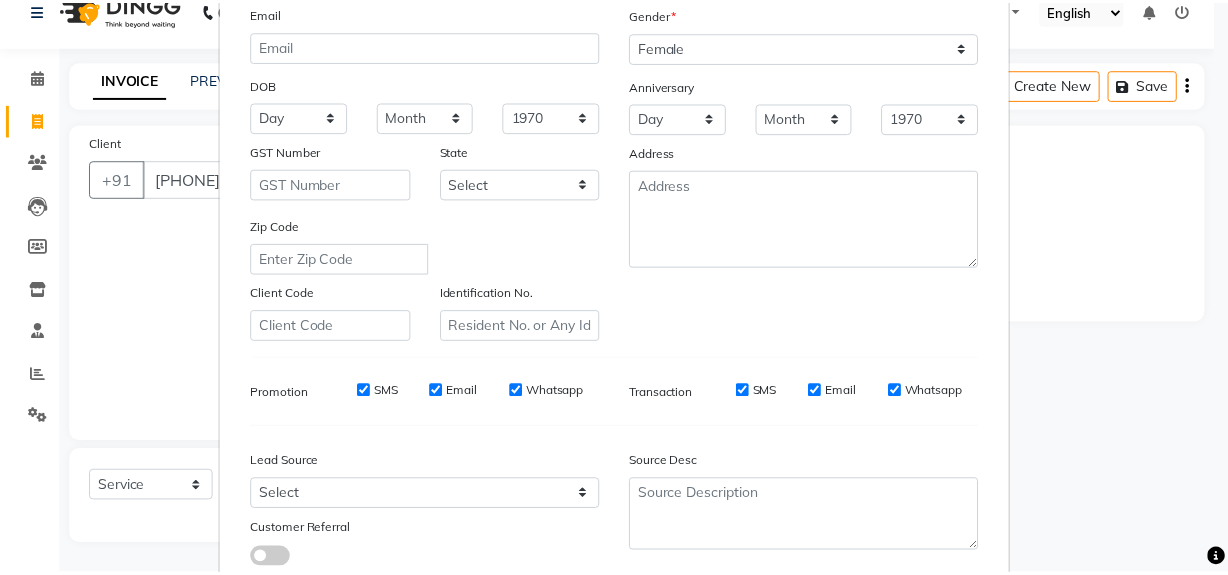 scroll, scrollTop: 353, scrollLeft: 0, axis: vertical 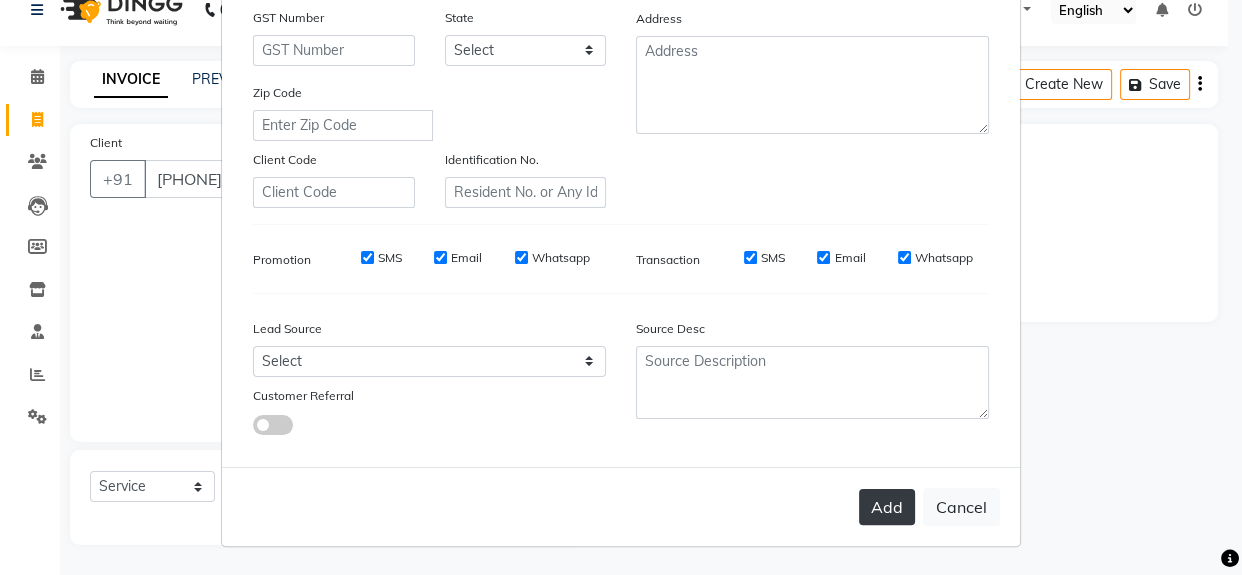 type 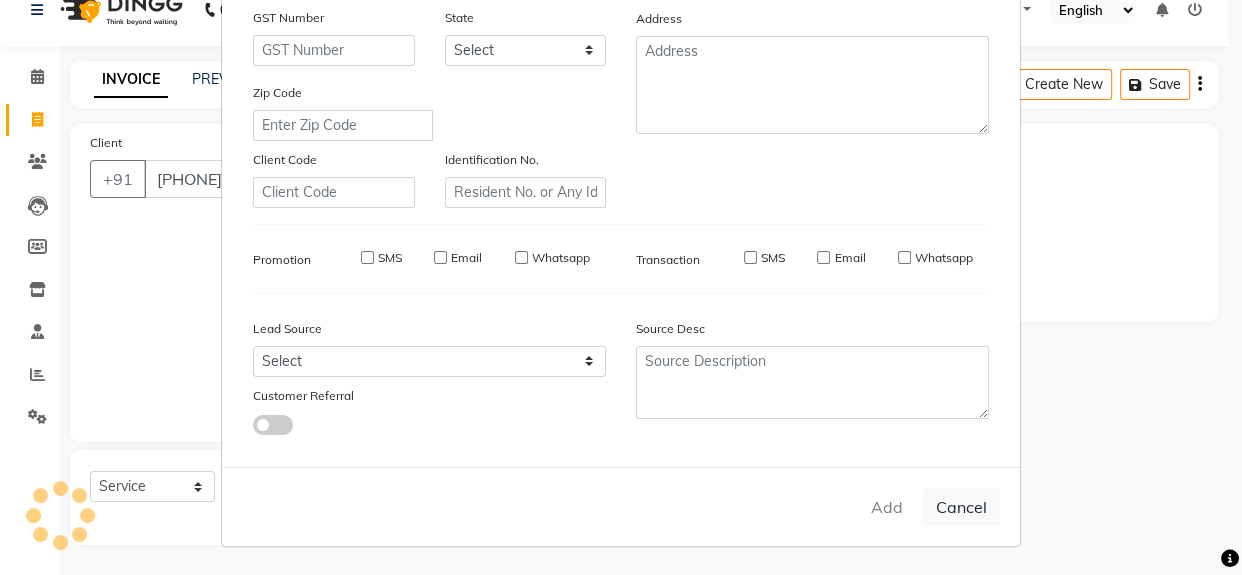 type on "84******99" 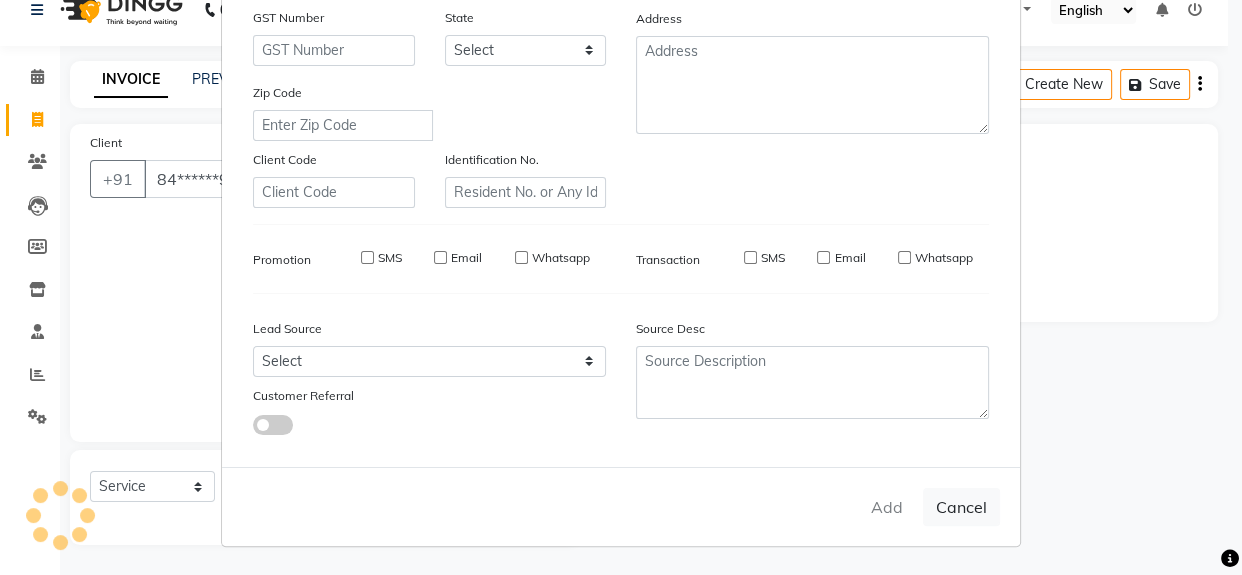 type 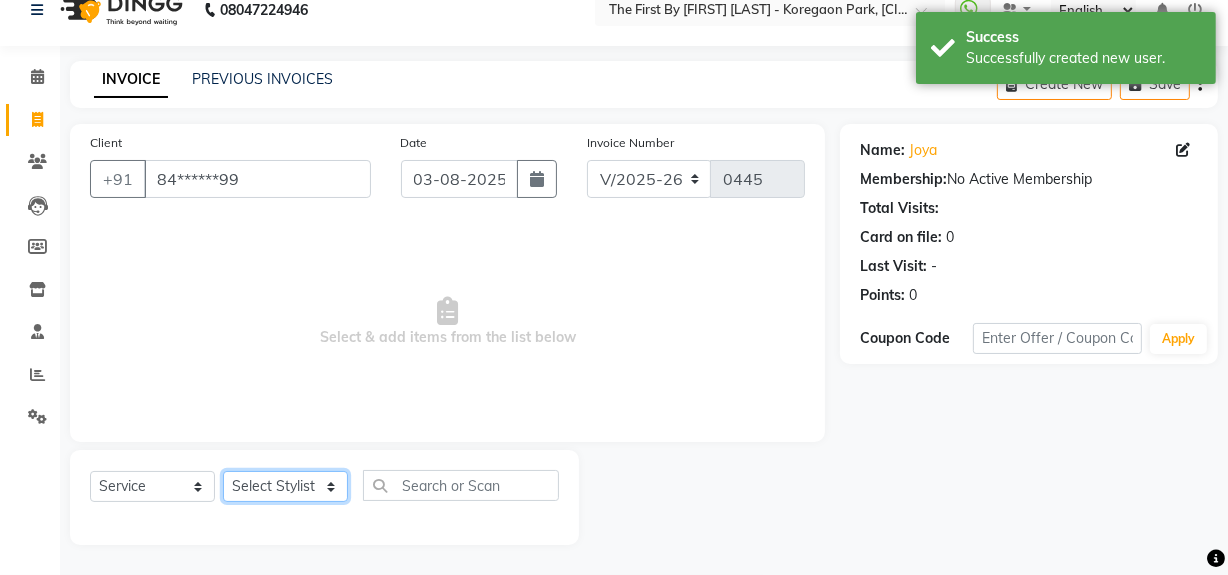 click on "Select Stylist [FIRST] [LAST] Guru Singh HR Admin [LAST] [LAST] [FIRST] [LAST] [FIRST] [LAST] [FIRST] [LAST] [FIRST] [LAST] (Manager)" 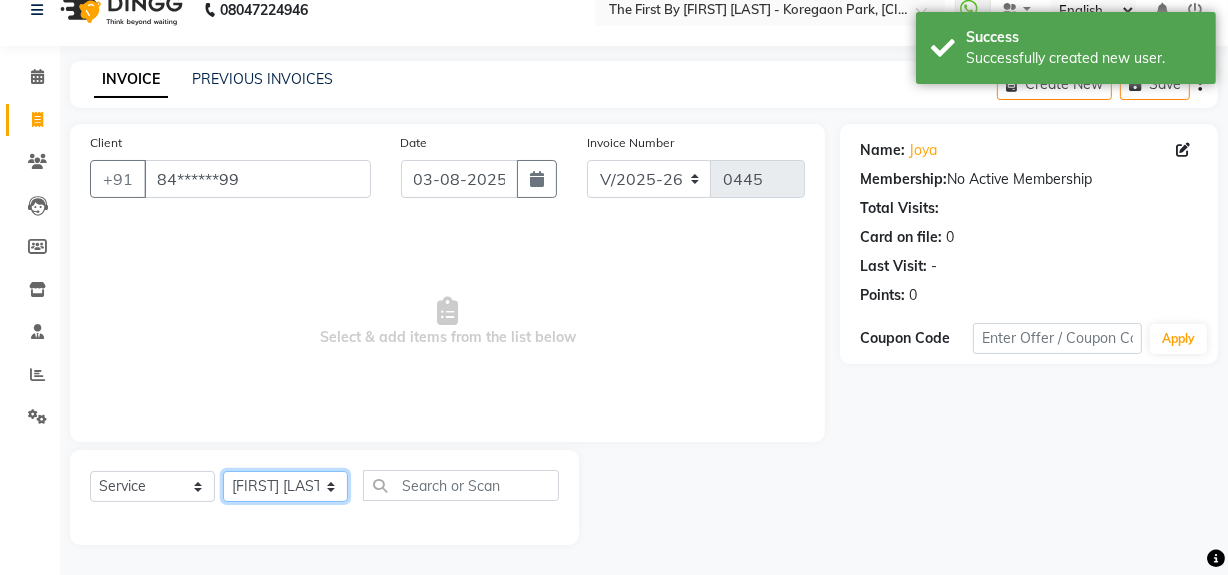 click on "Select Stylist [FIRST] [LAST] Guru Singh HR Admin [LAST] [LAST] [FIRST] [LAST] [FIRST] [LAST] [FIRST] [LAST] [FIRST] [LAST] (Manager)" 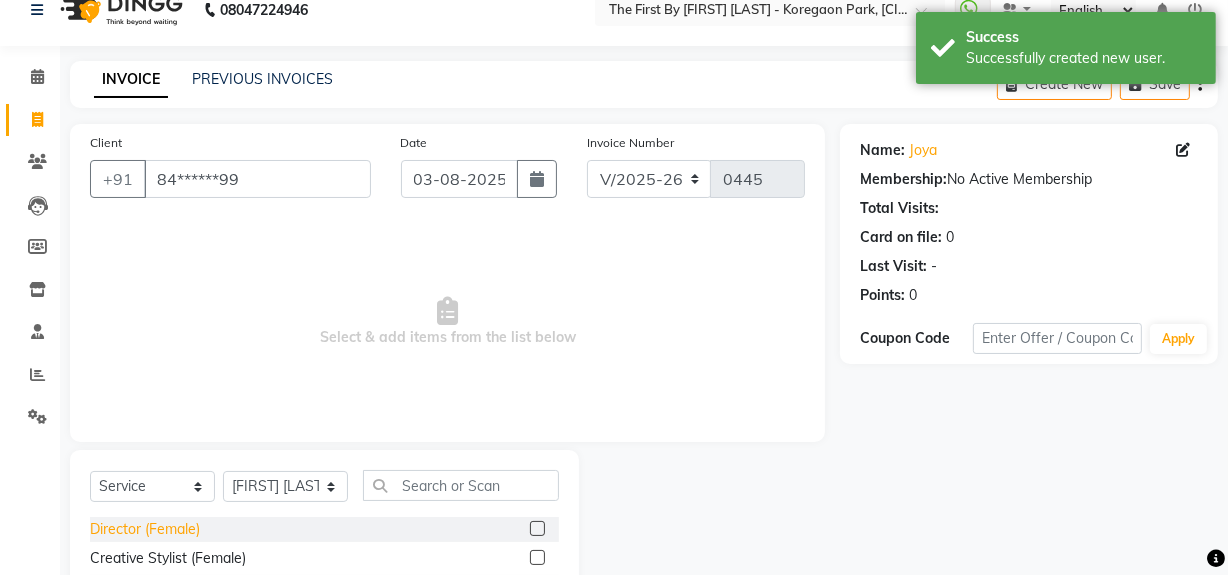 click on "Director (Female)" 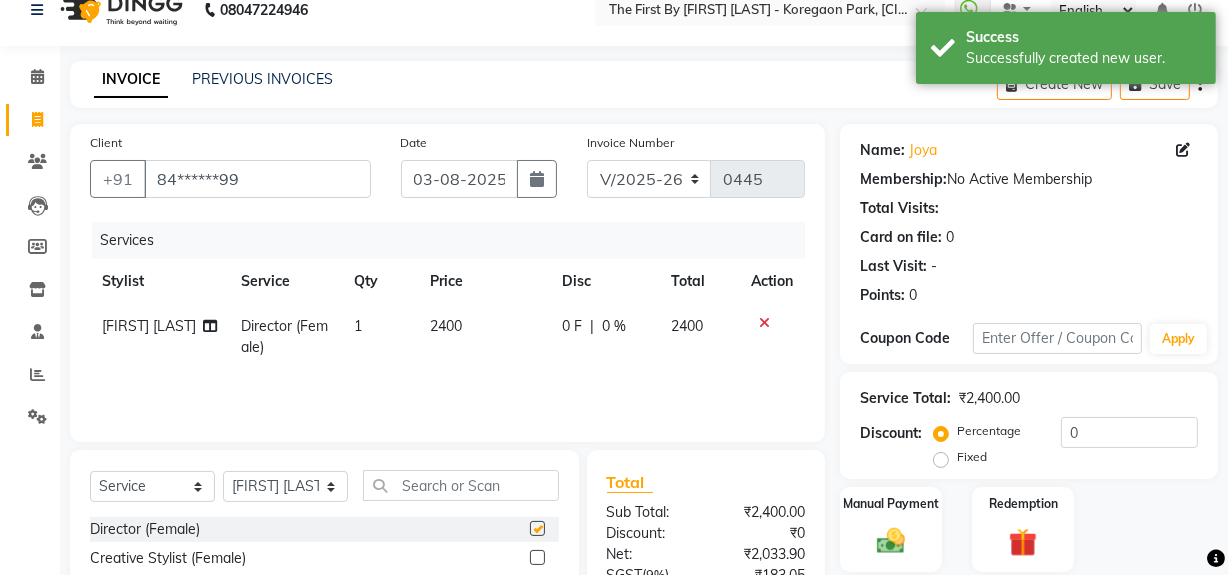 checkbox on "false" 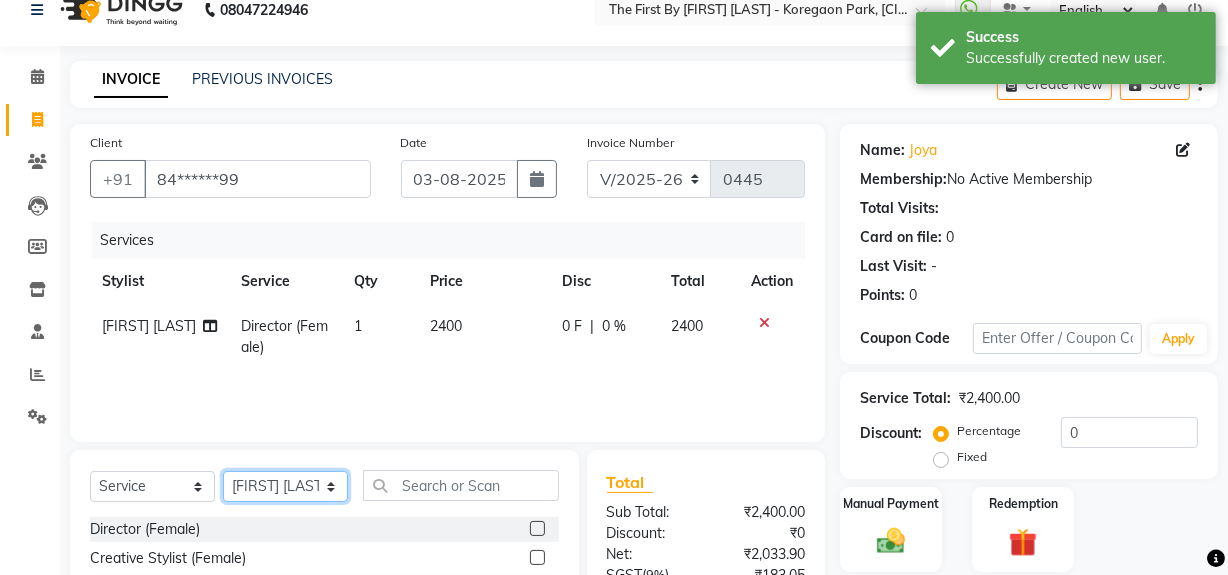 click on "Select Stylist [FIRST] [LAST] Guru Singh HR Admin [LAST] [LAST] [FIRST] [LAST] [FIRST] [LAST] [FIRST] [LAST] [FIRST] [LAST] (Manager)" 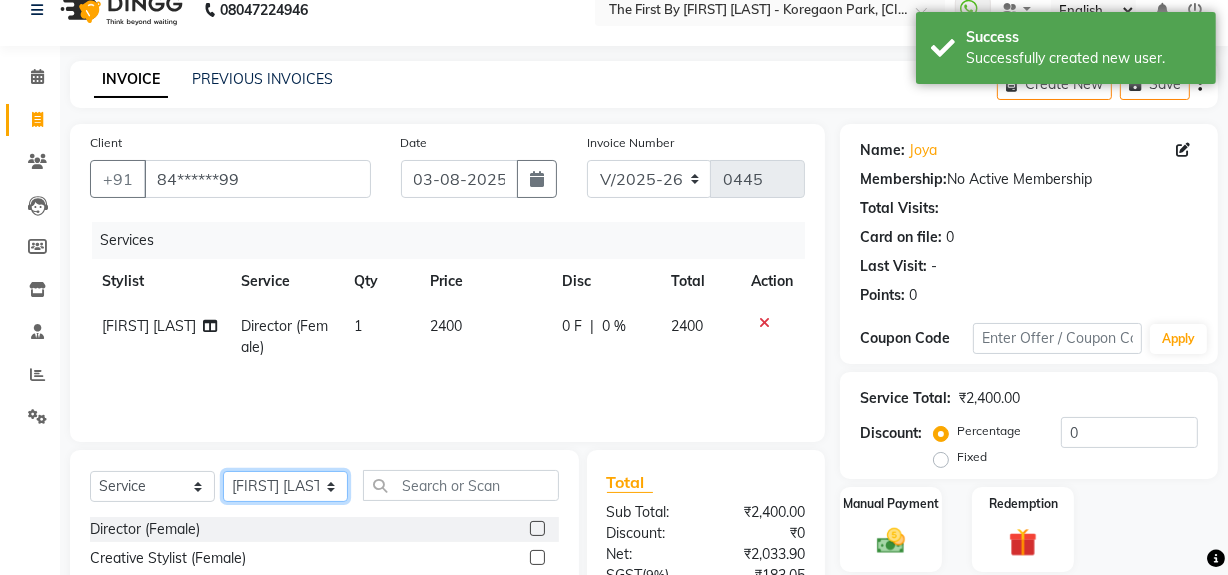 select on "49085" 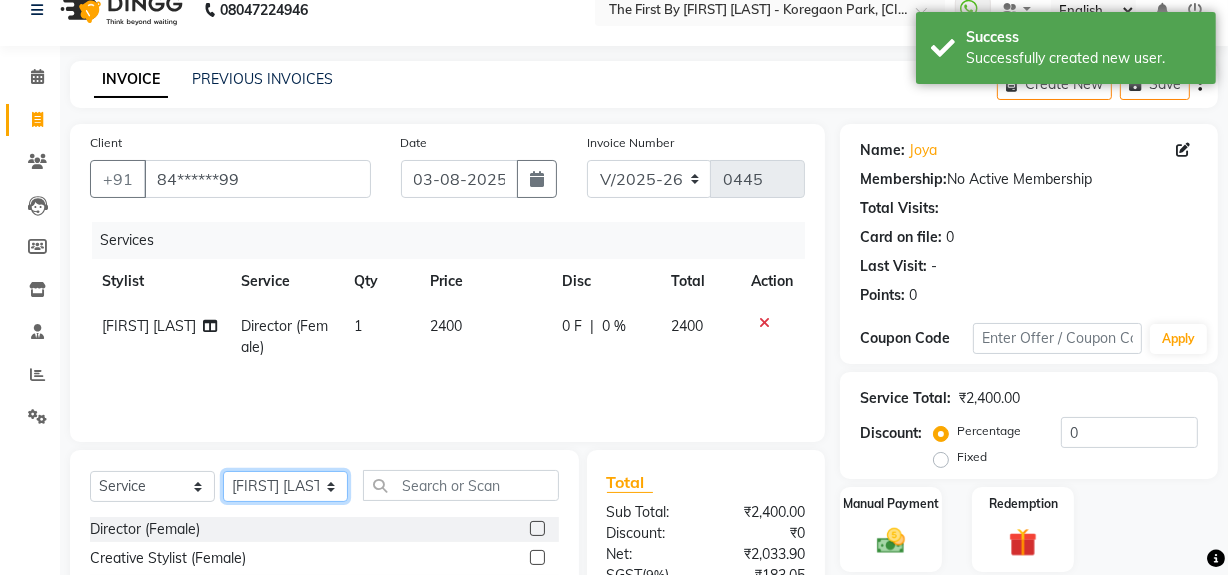click on "Select Stylist [FIRST] [LAST] Guru Singh HR Admin [LAST] [LAST] [FIRST] [LAST] [FIRST] [LAST] [FIRST] [LAST] [FIRST] [LAST] (Manager)" 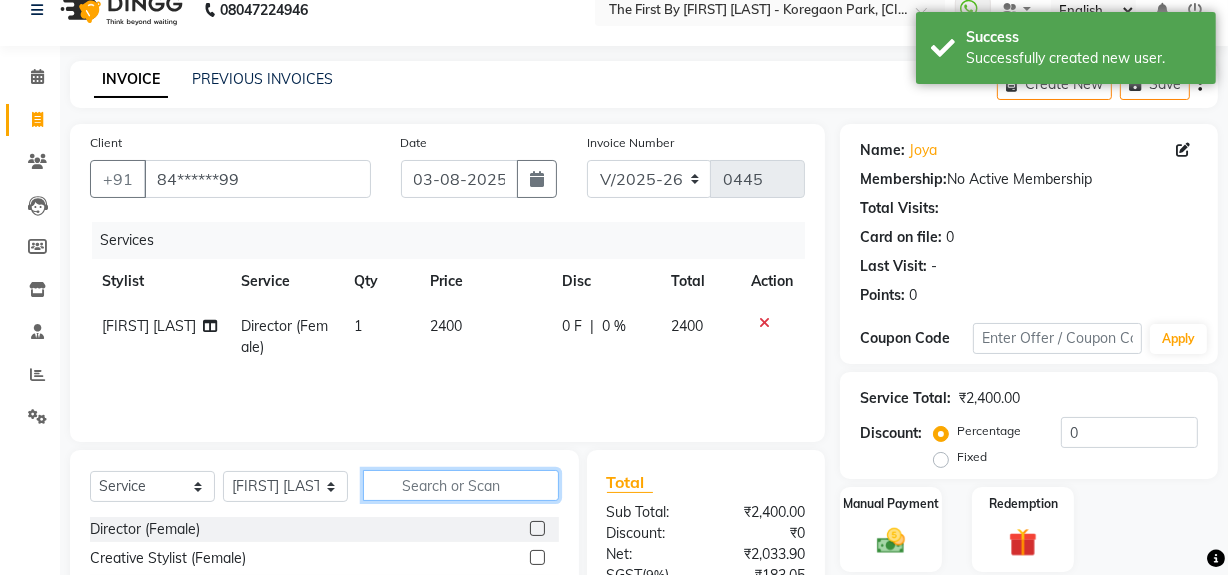 click 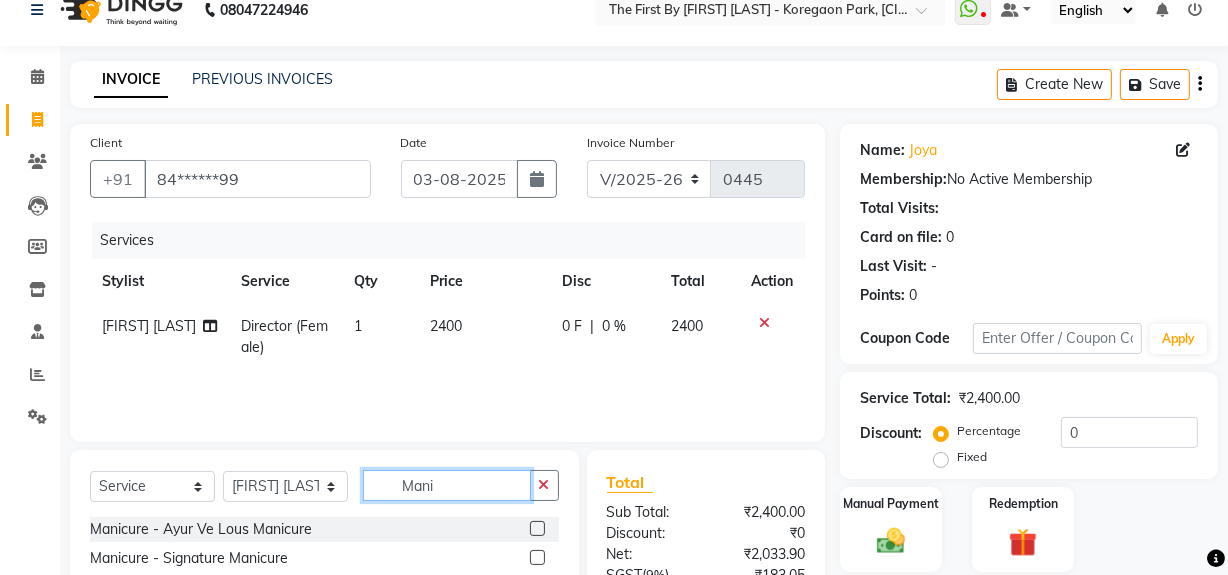 type on "Mani" 